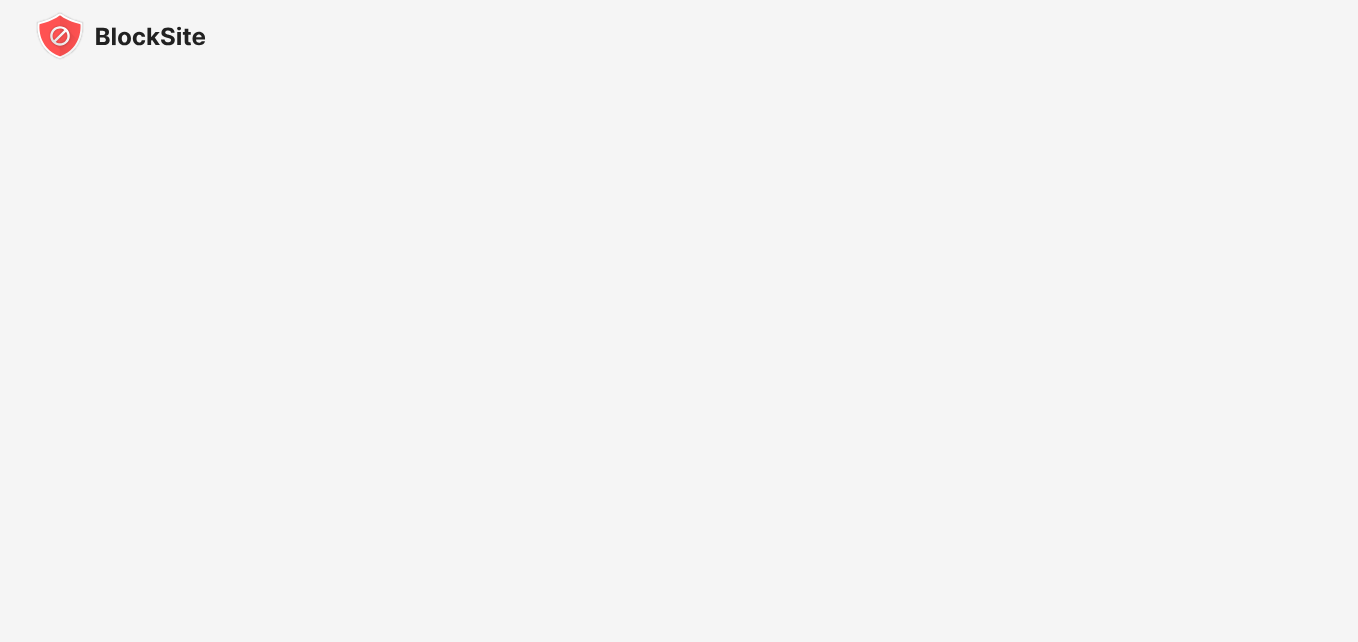scroll, scrollTop: 0, scrollLeft: 0, axis: both 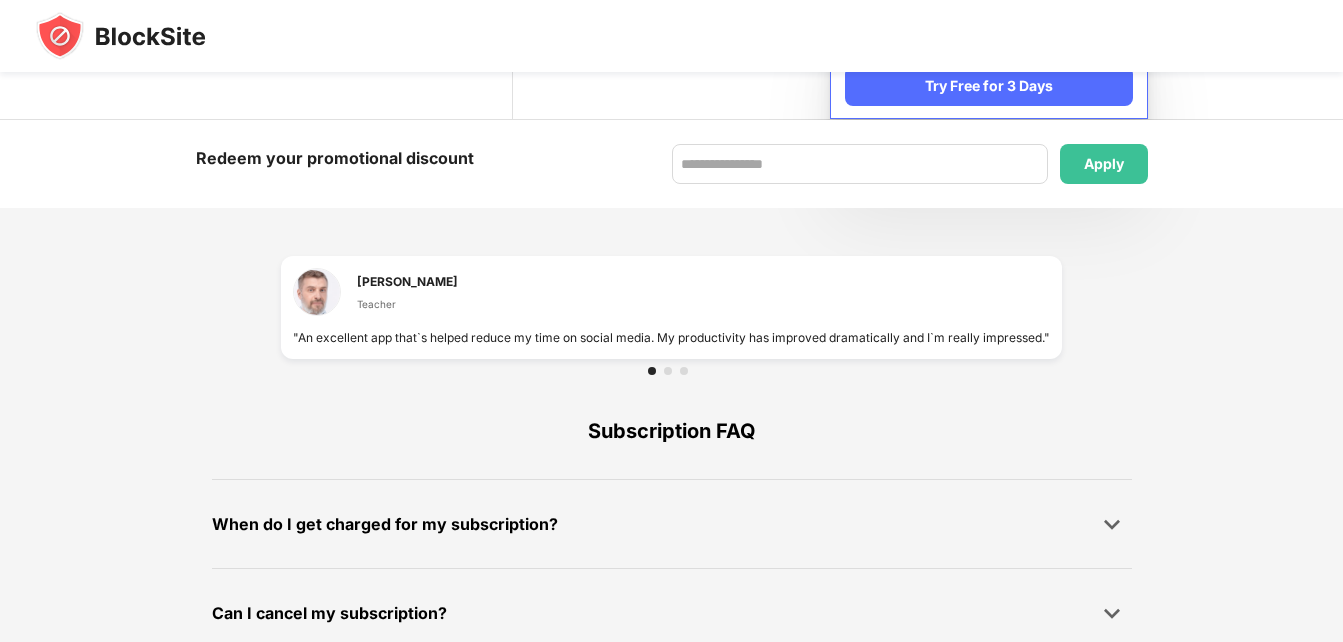 drag, startPoint x: 726, startPoint y: 324, endPoint x: 436, endPoint y: 327, distance: 290.0155 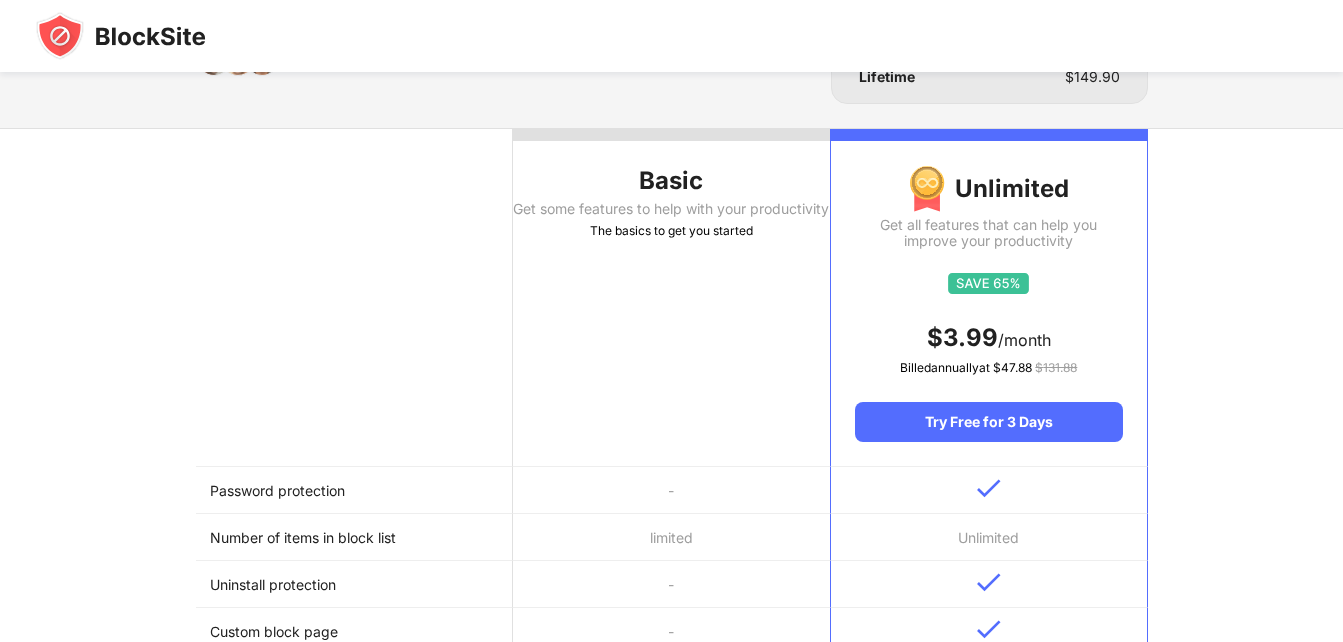 scroll, scrollTop: 0, scrollLeft: 0, axis: both 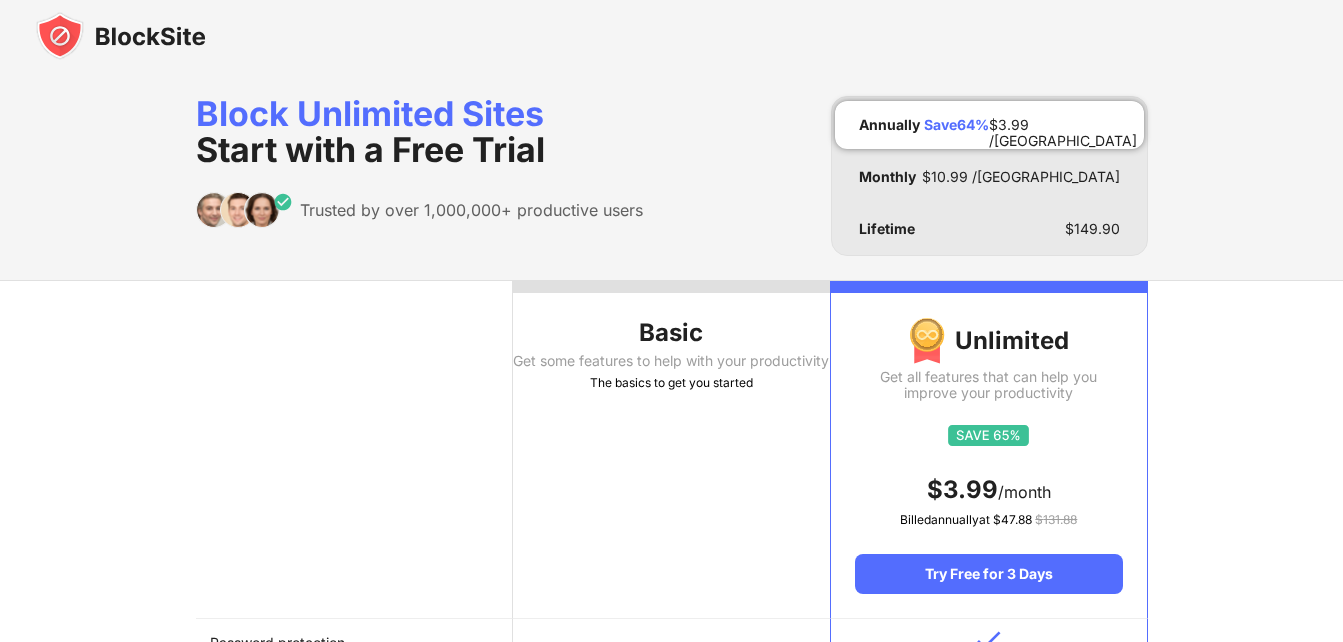 click on "Basic" at bounding box center (671, 333) 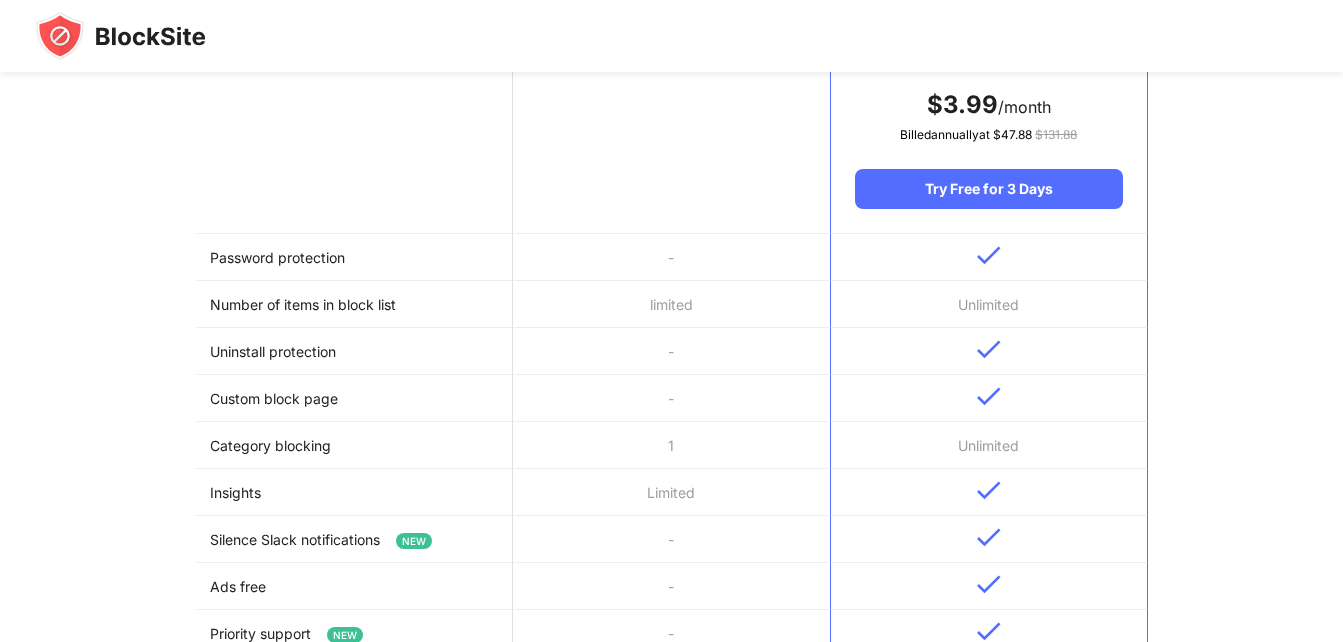 click on "limited" at bounding box center [671, 304] 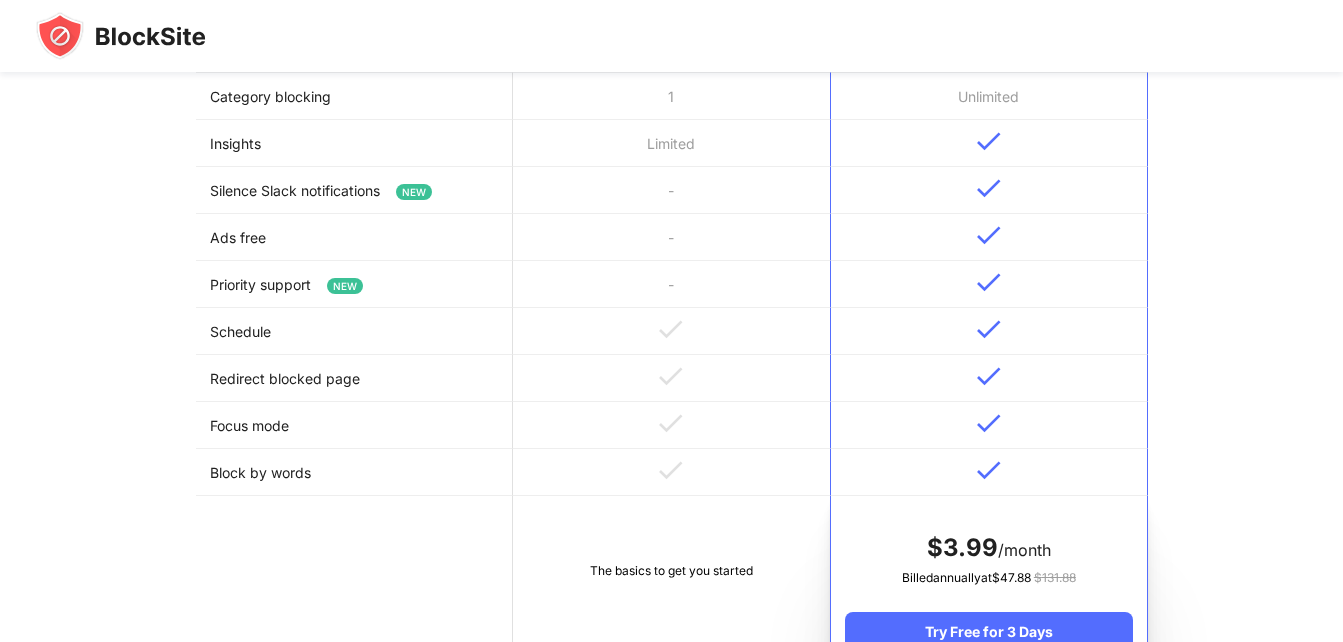 scroll, scrollTop: 735, scrollLeft: 0, axis: vertical 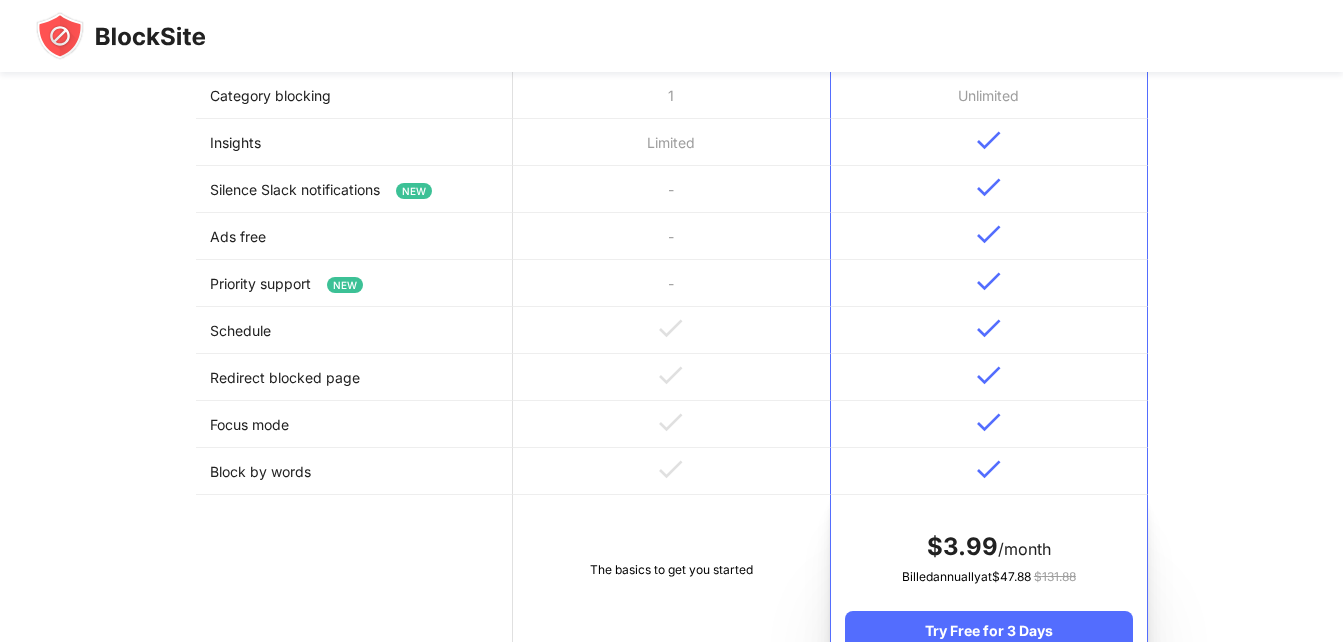 click on "Schedule" at bounding box center (354, 330) 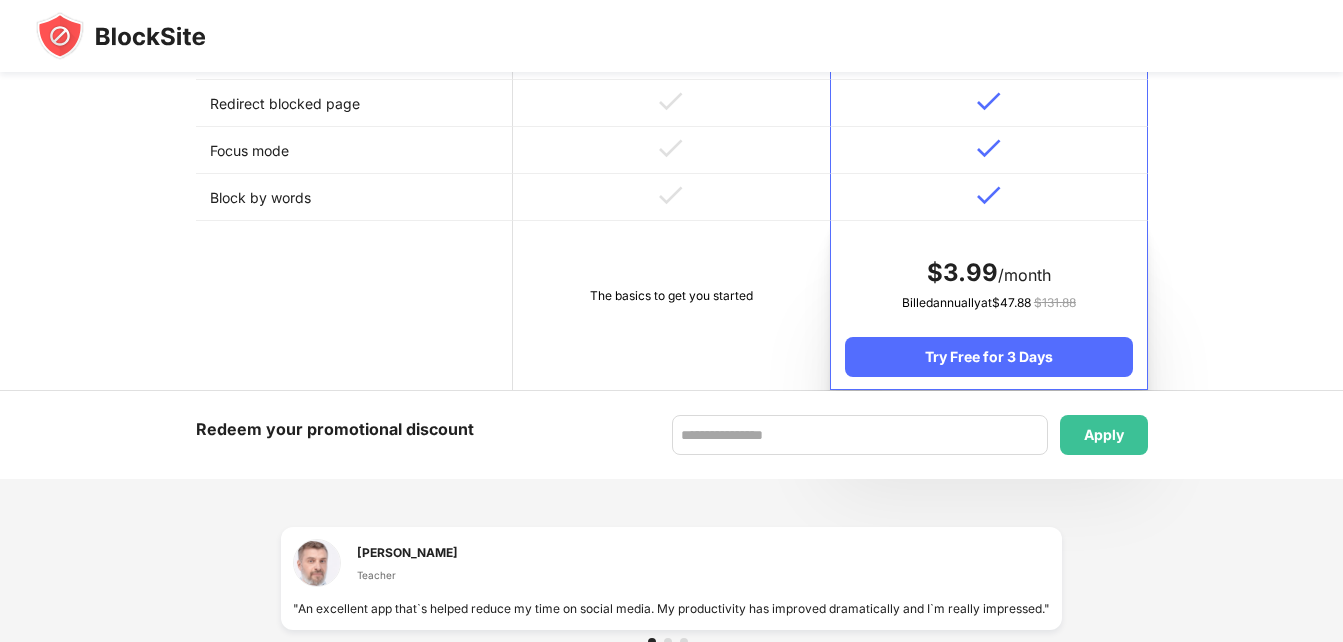 click on "The basics to get you started" at bounding box center [671, 296] 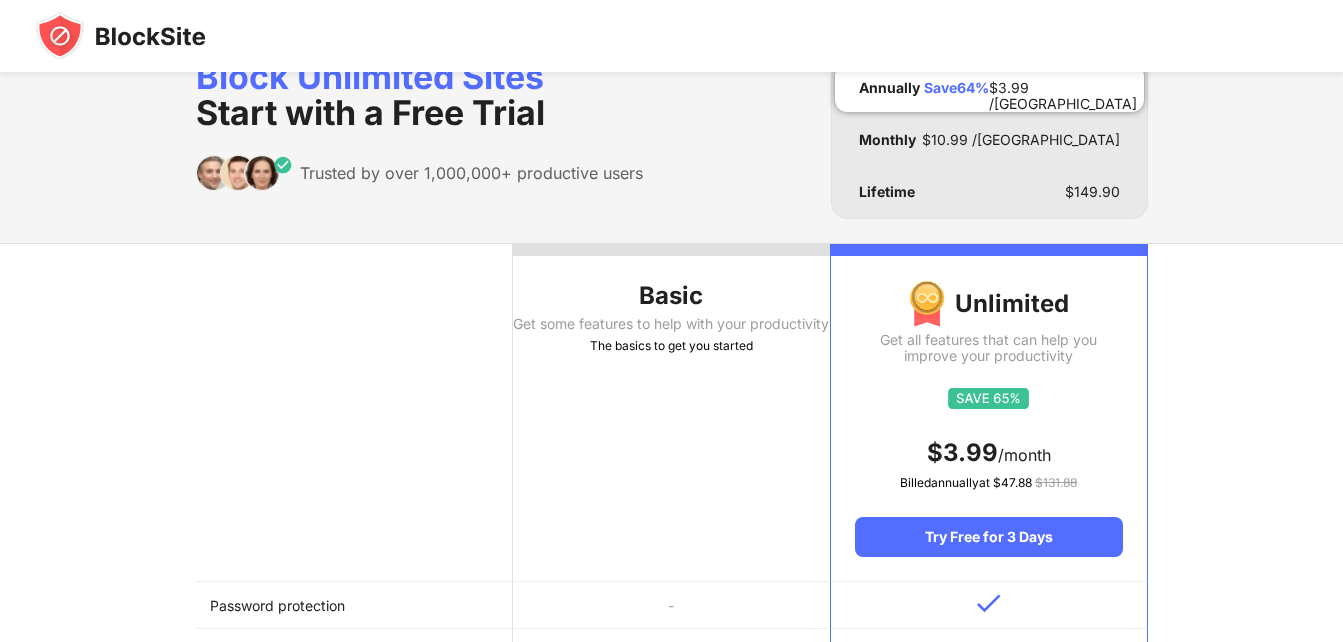 scroll, scrollTop: 0, scrollLeft: 0, axis: both 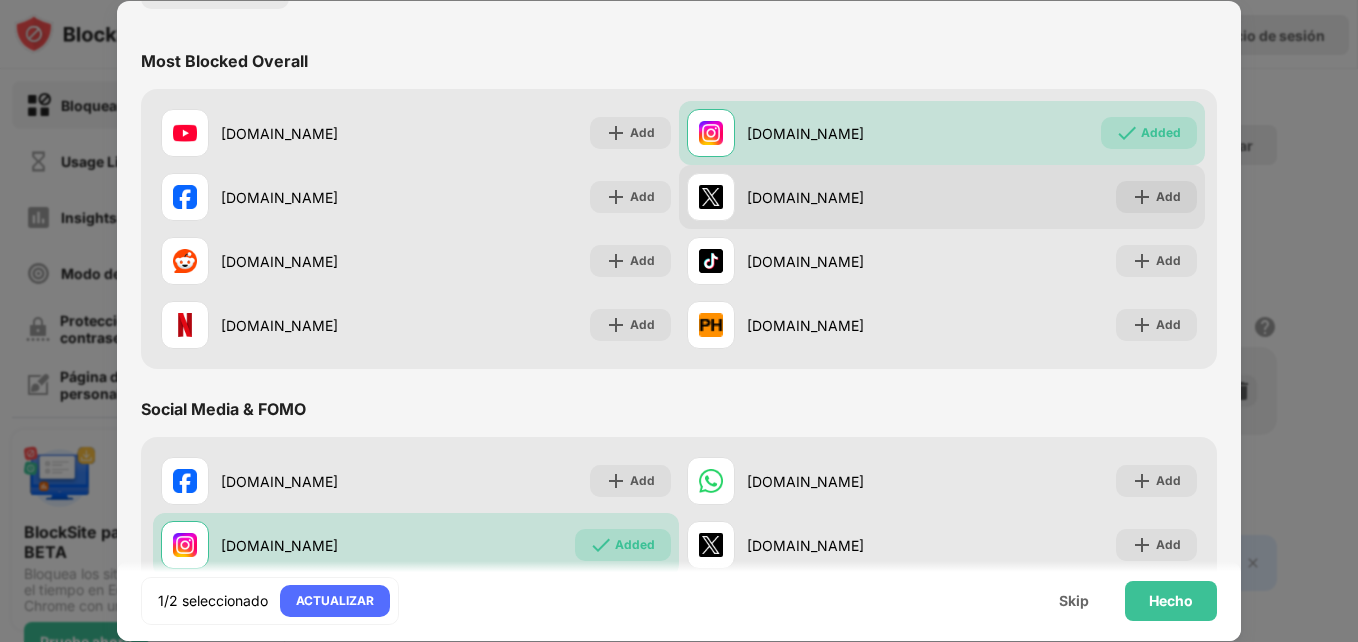 click on "Add" at bounding box center (1168, 197) 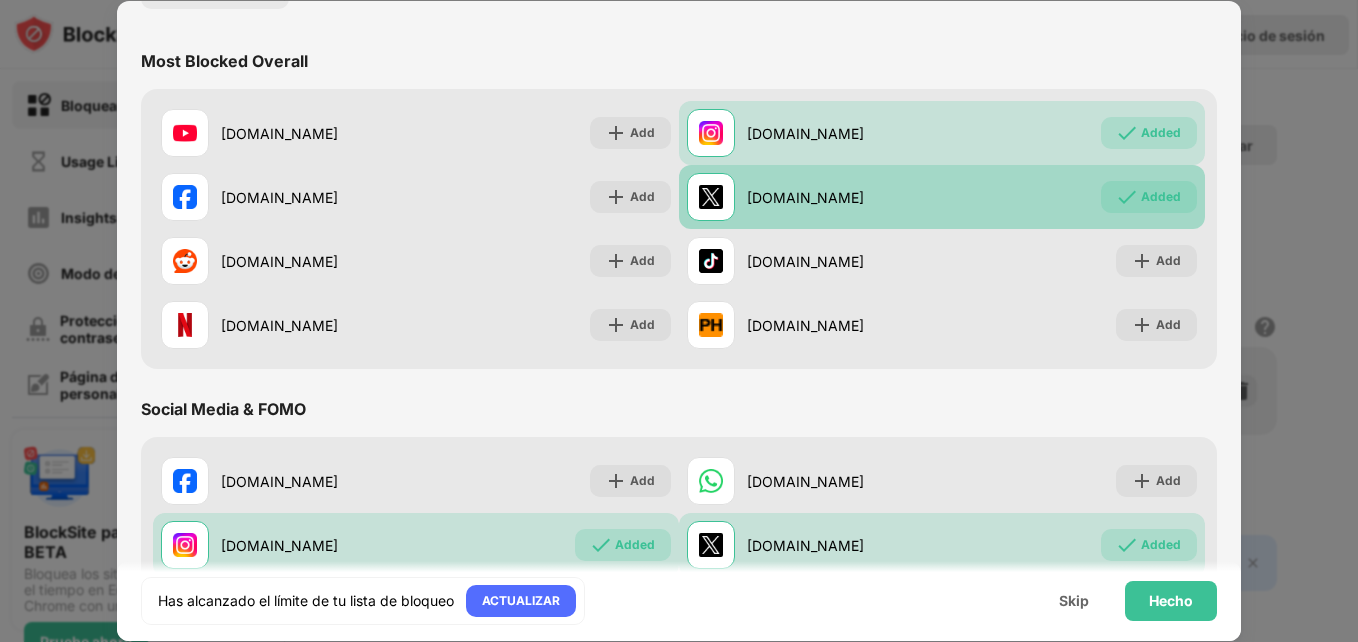 scroll, scrollTop: 0, scrollLeft: 0, axis: both 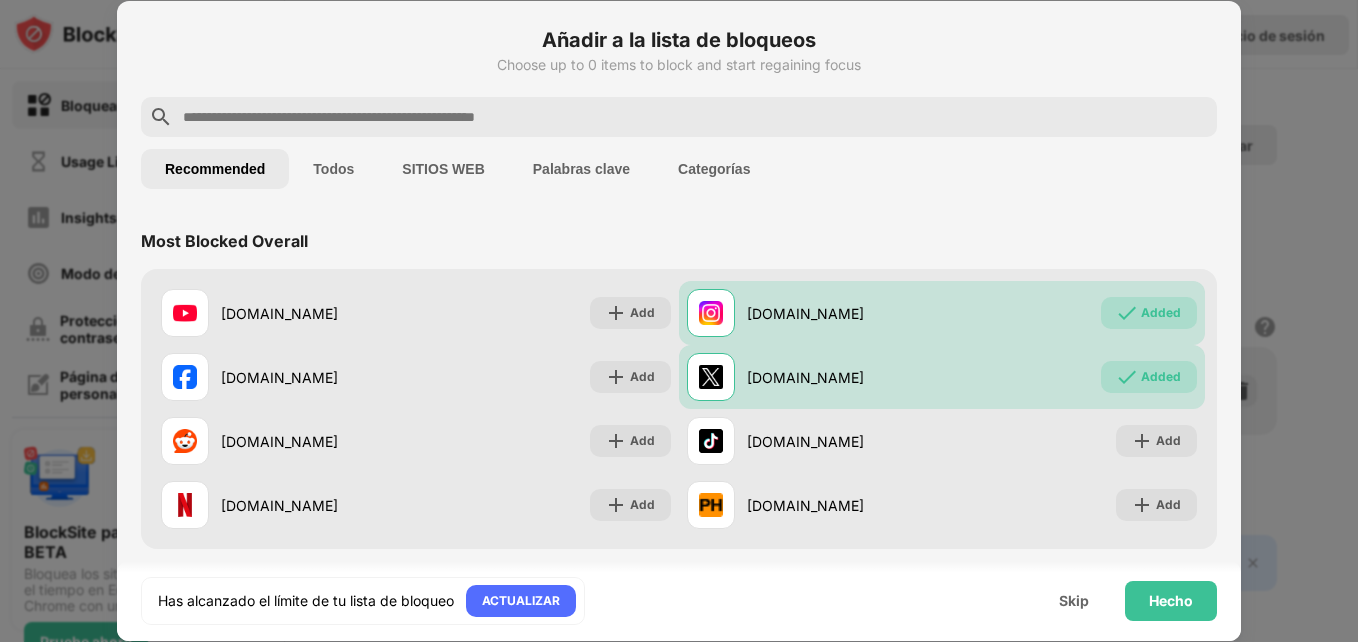 click at bounding box center [695, 117] 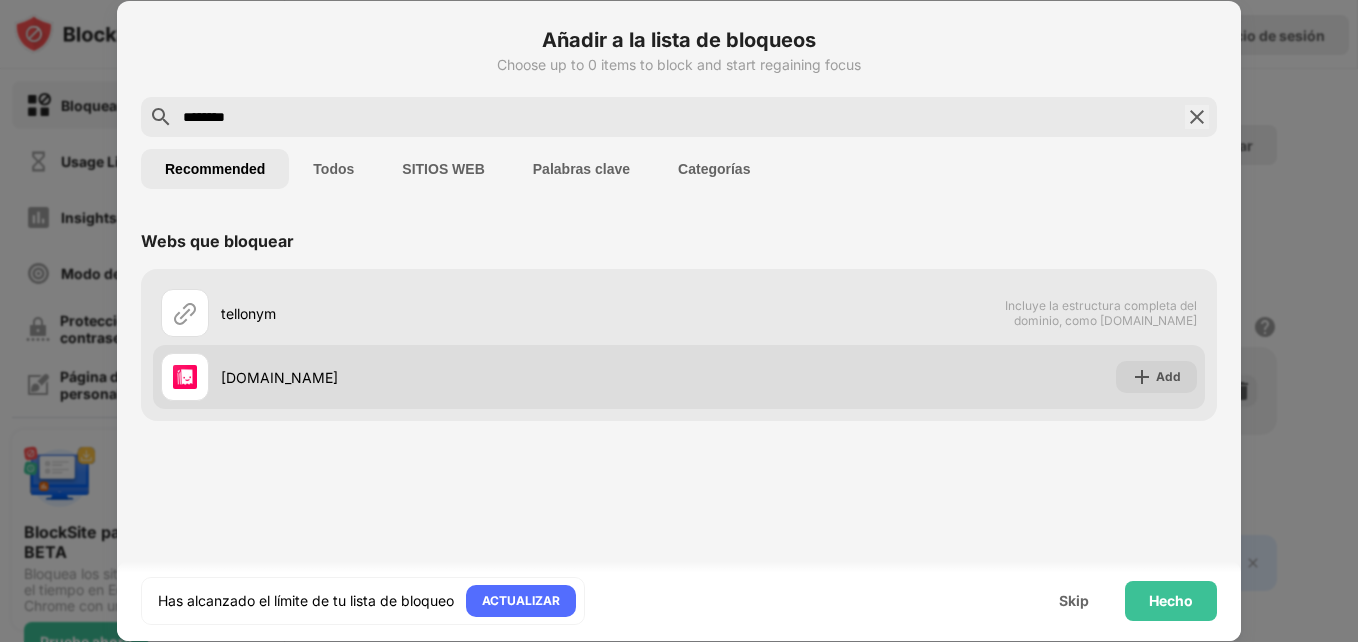 type on "********" 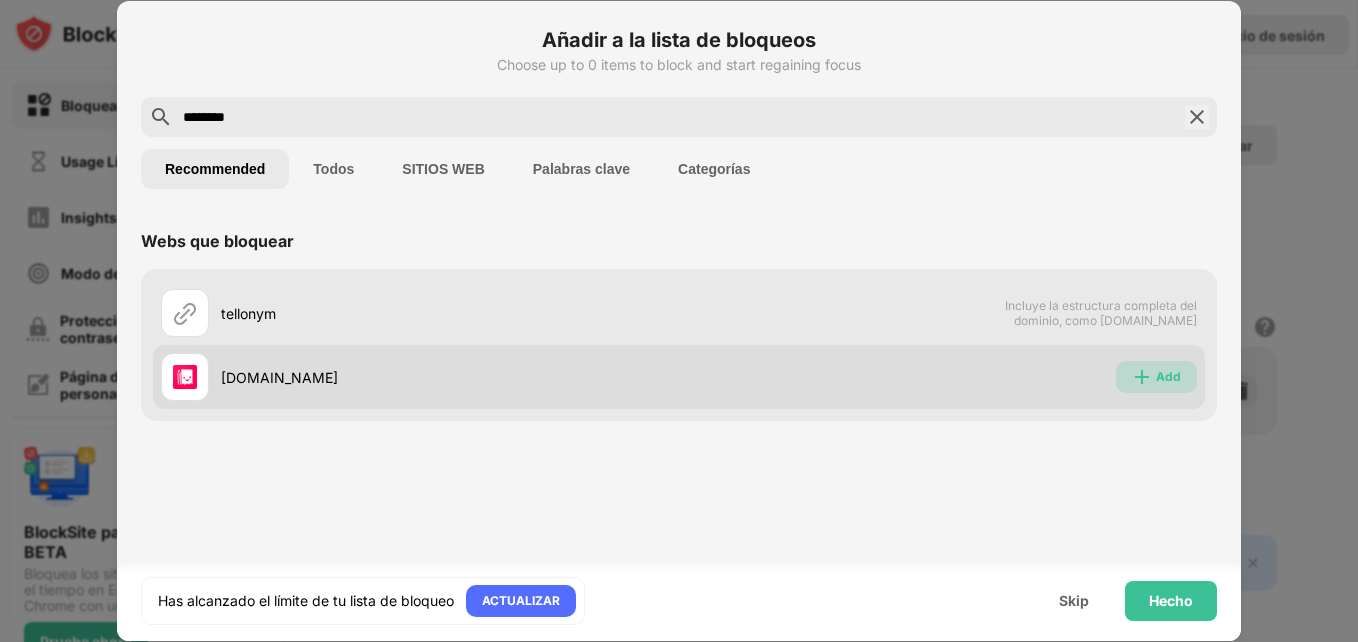 click on "Add" at bounding box center [1168, 377] 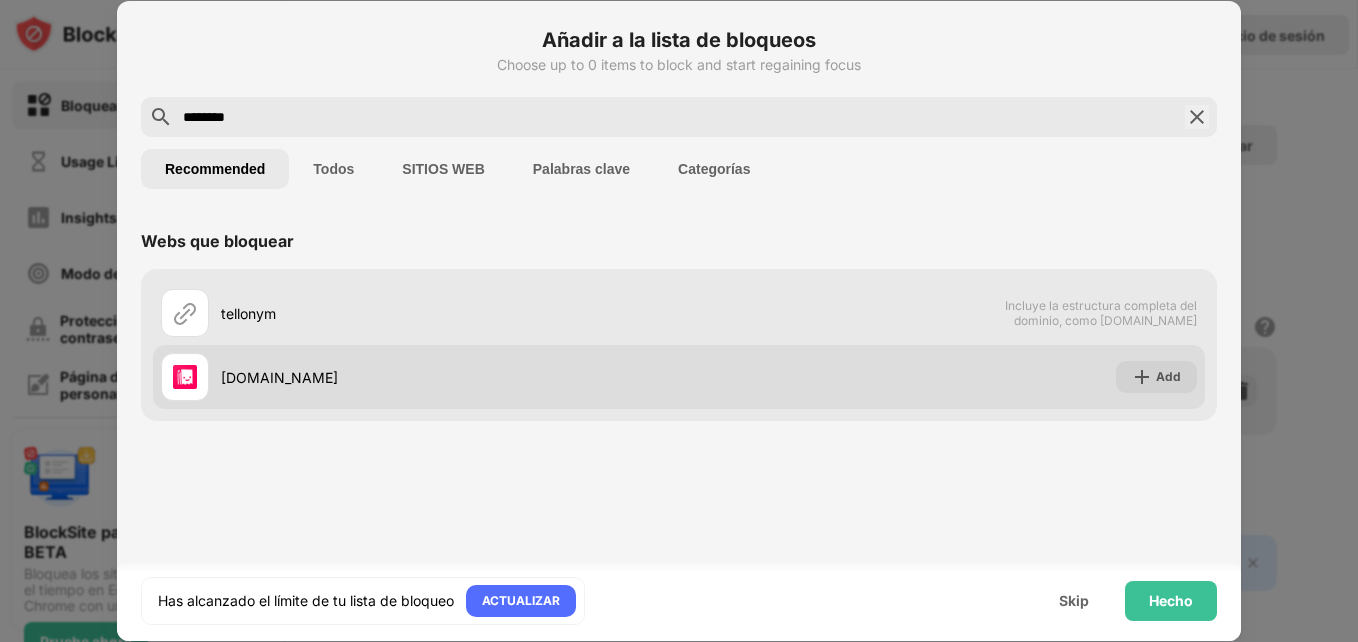click on "[DOMAIN_NAME] Add" at bounding box center [679, 377] 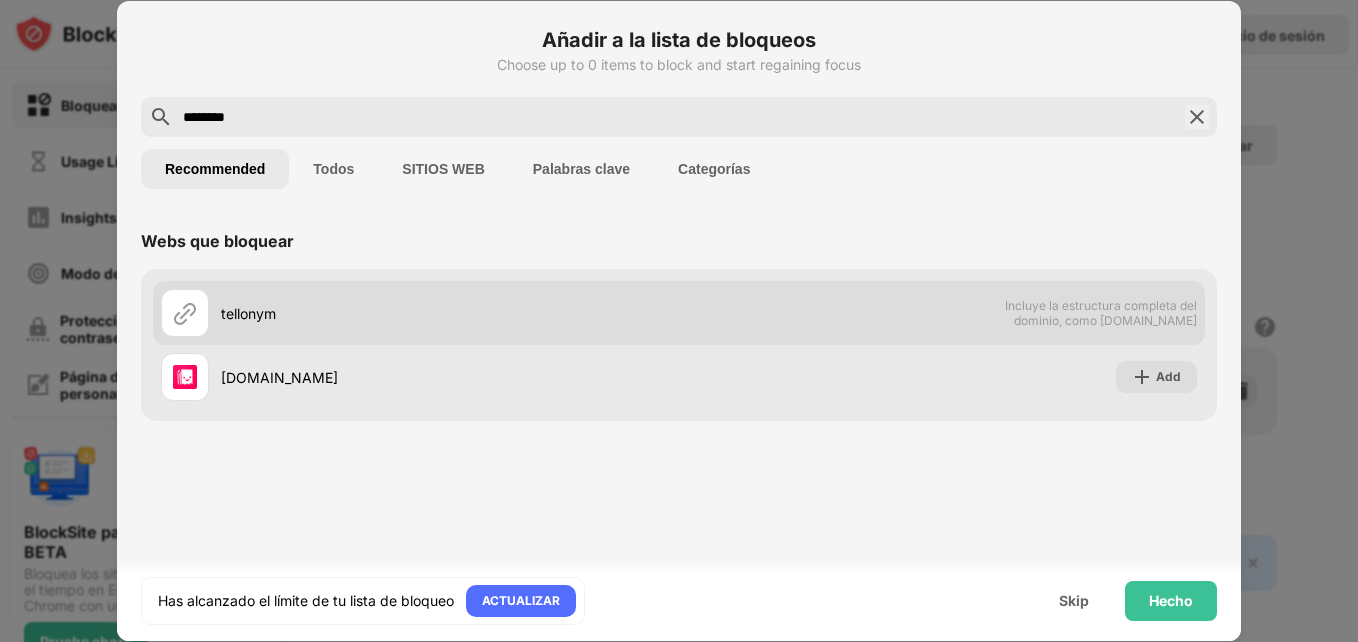 click on "tellonym" at bounding box center (450, 313) 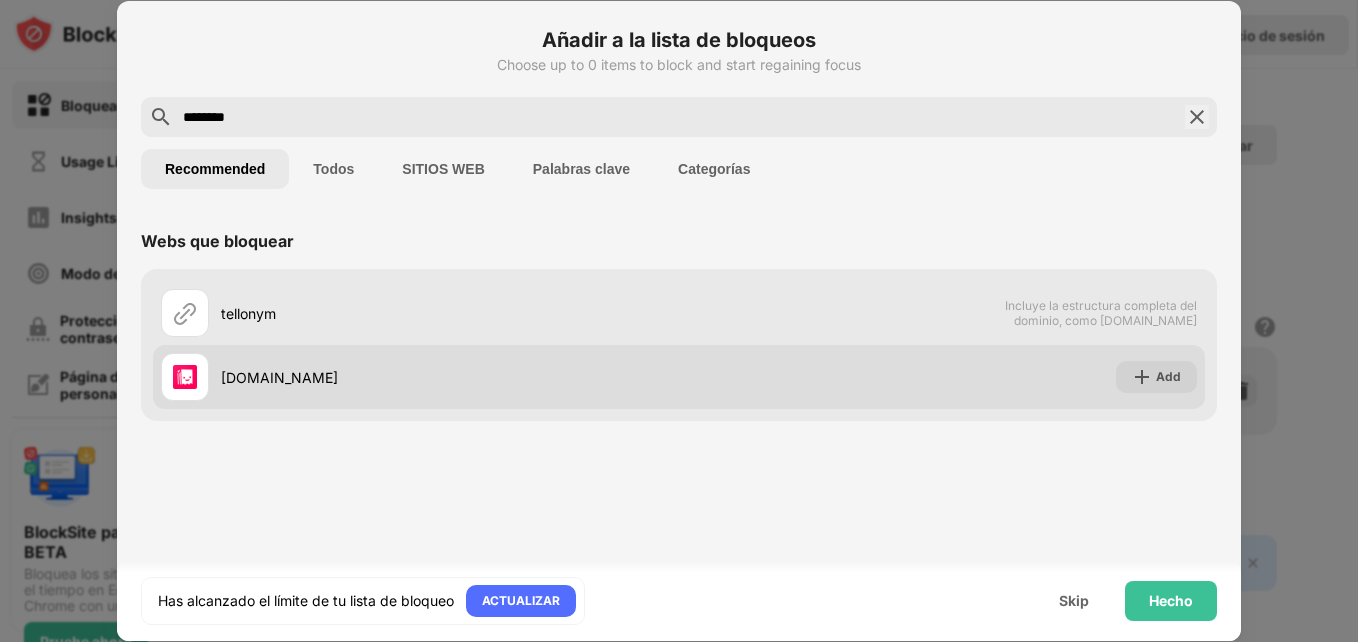 click on "[DOMAIN_NAME]" at bounding box center [420, 377] 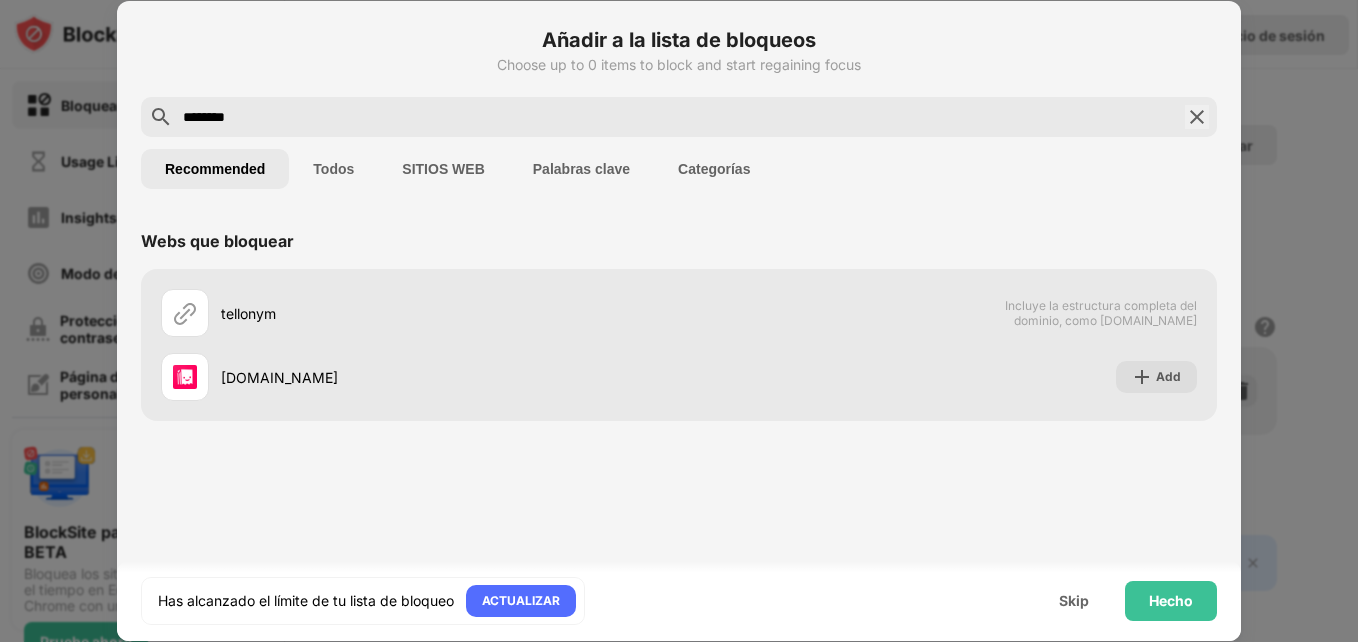 click on "********" at bounding box center (679, 117) 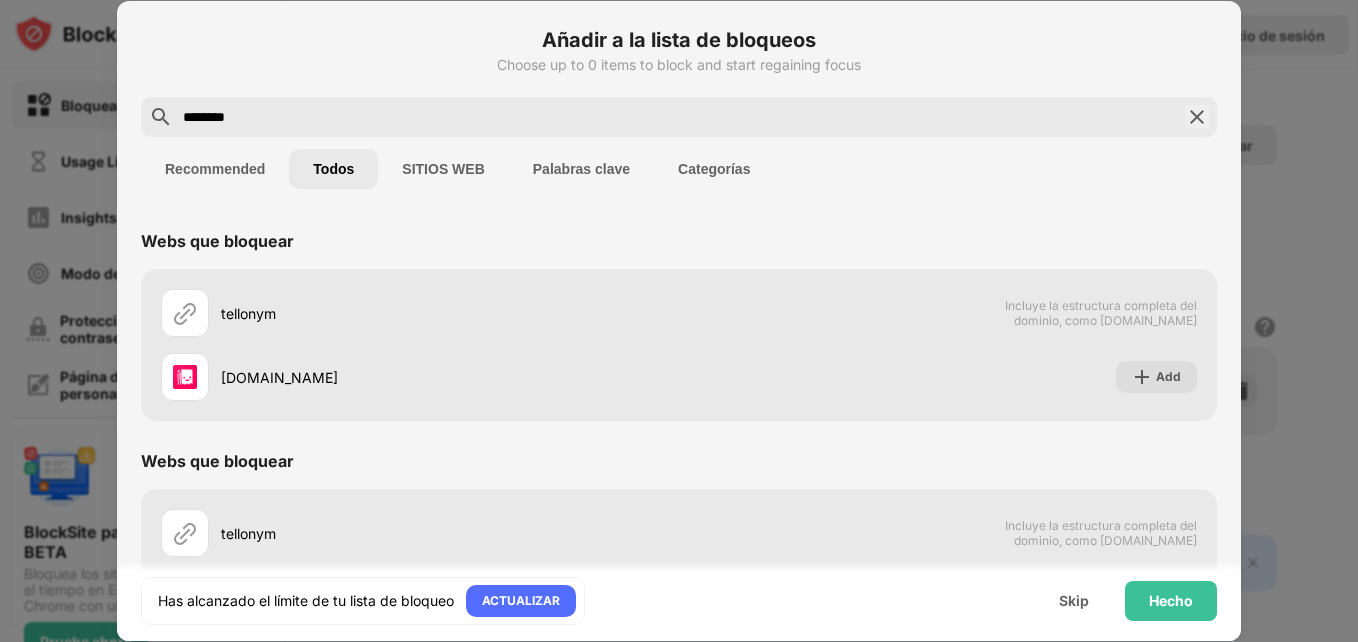 click on "SITIOS WEB" at bounding box center (443, 169) 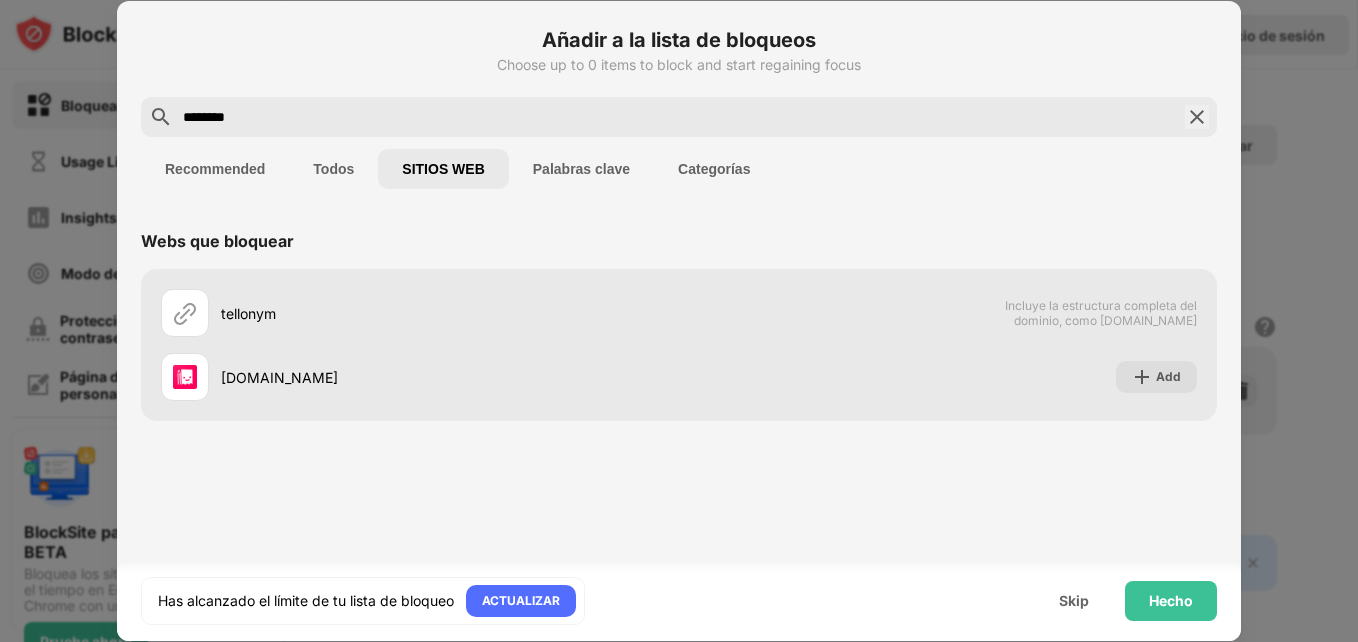 click on "Recommended" at bounding box center (215, 169) 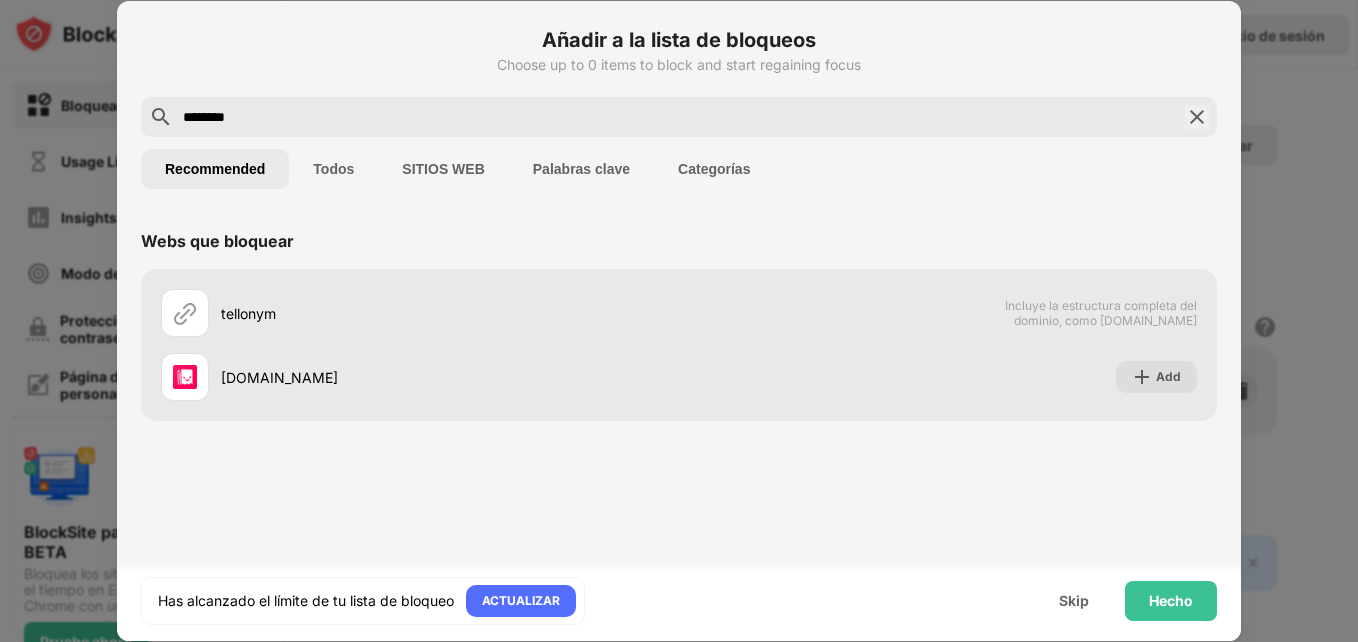 click at bounding box center [1197, 117] 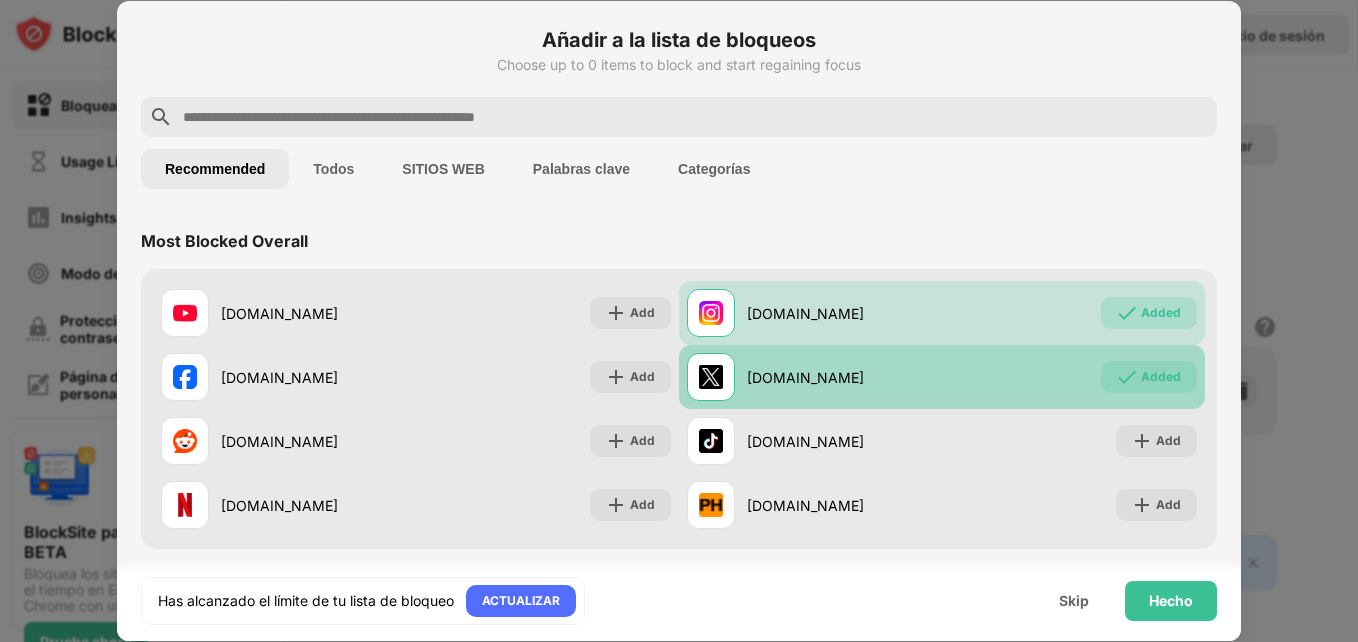 click at bounding box center (1127, 377) 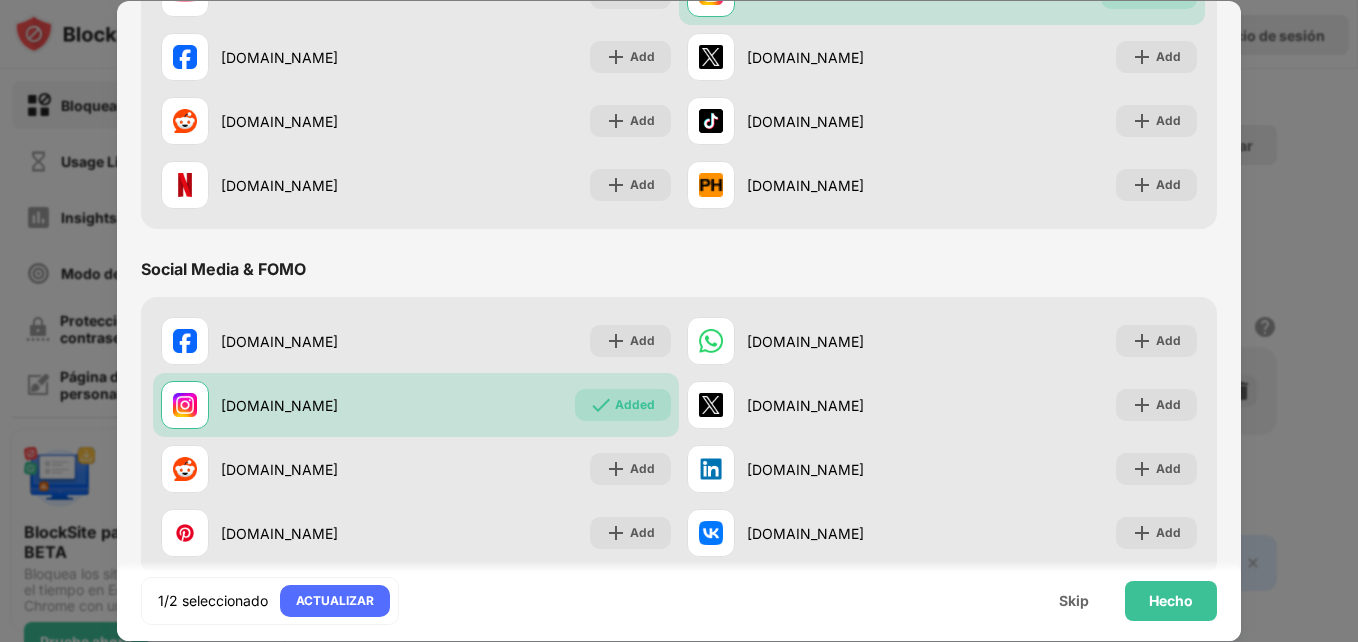 scroll, scrollTop: 0, scrollLeft: 0, axis: both 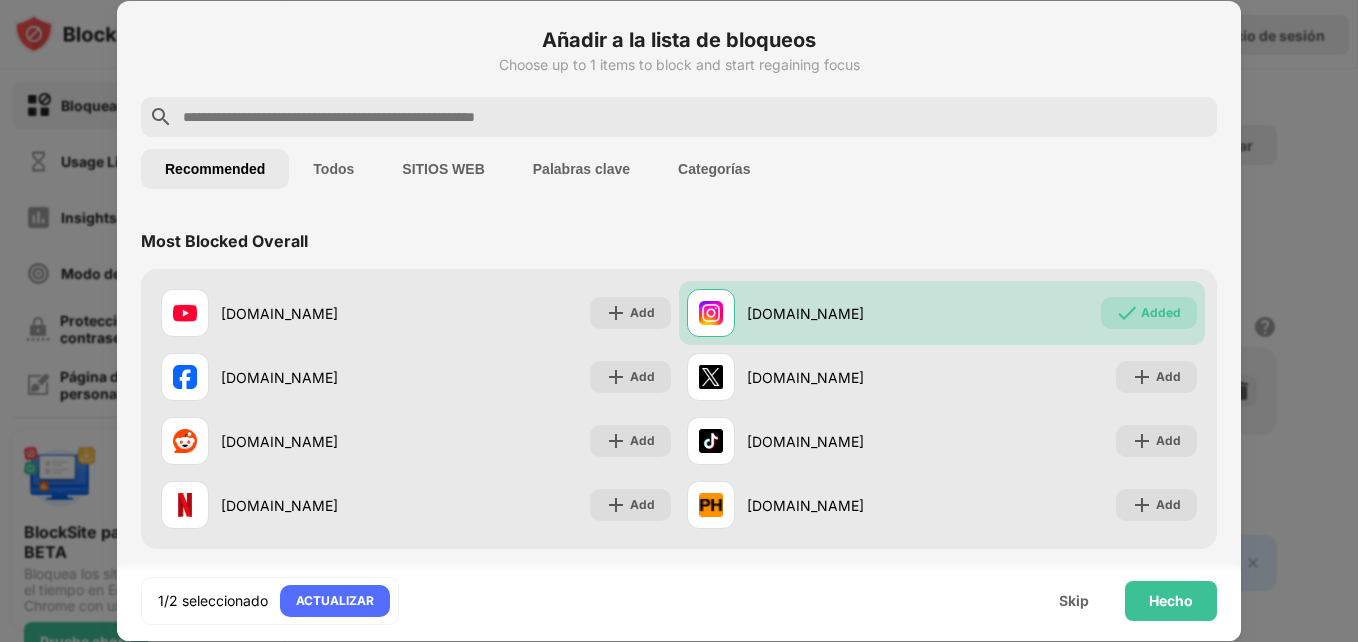 click at bounding box center (695, 117) 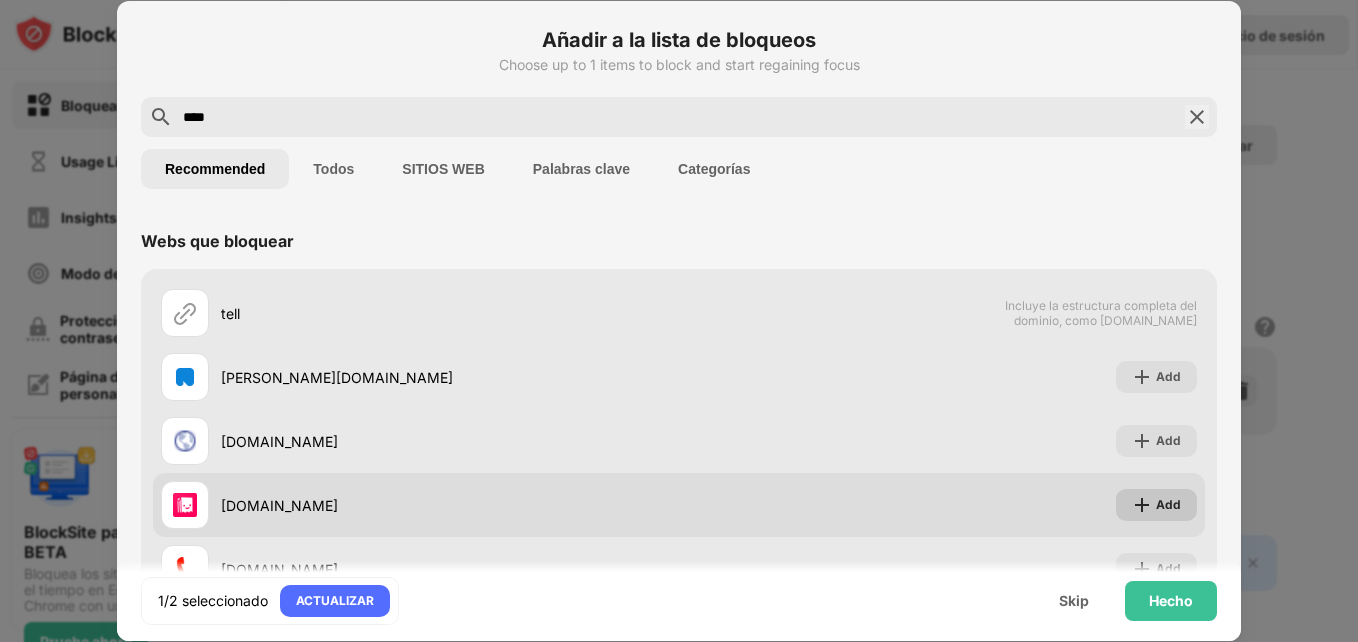 type on "****" 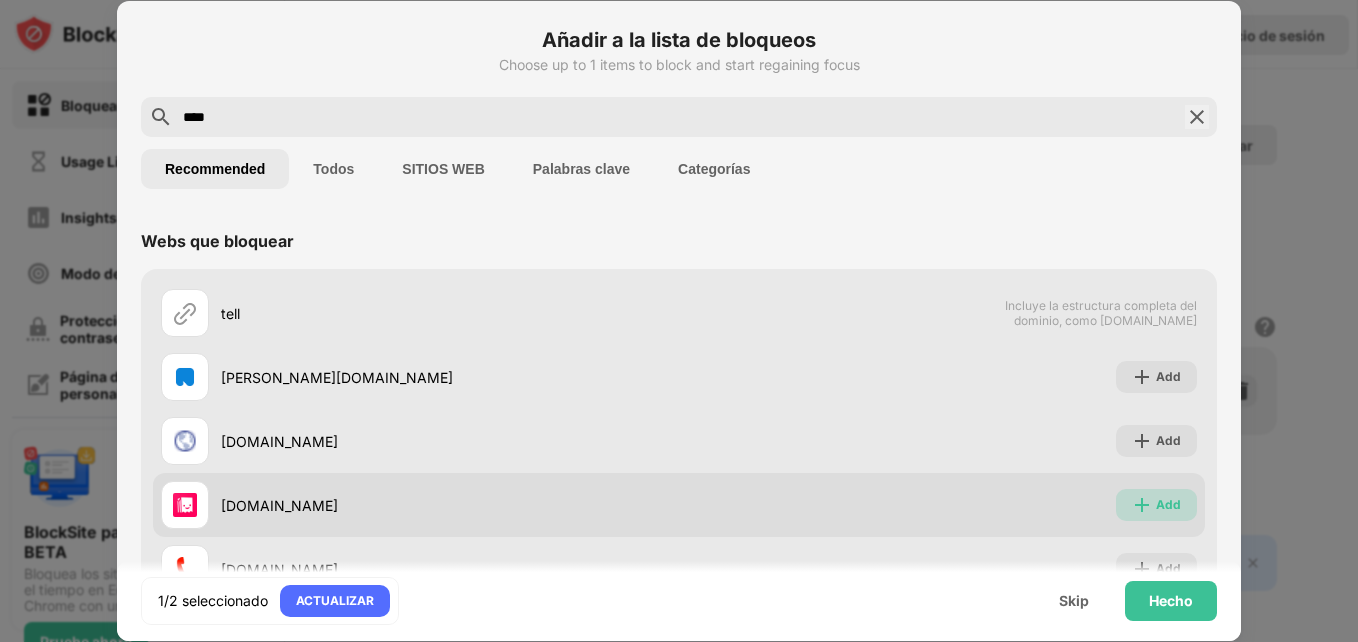 click on "Add" at bounding box center [1156, 505] 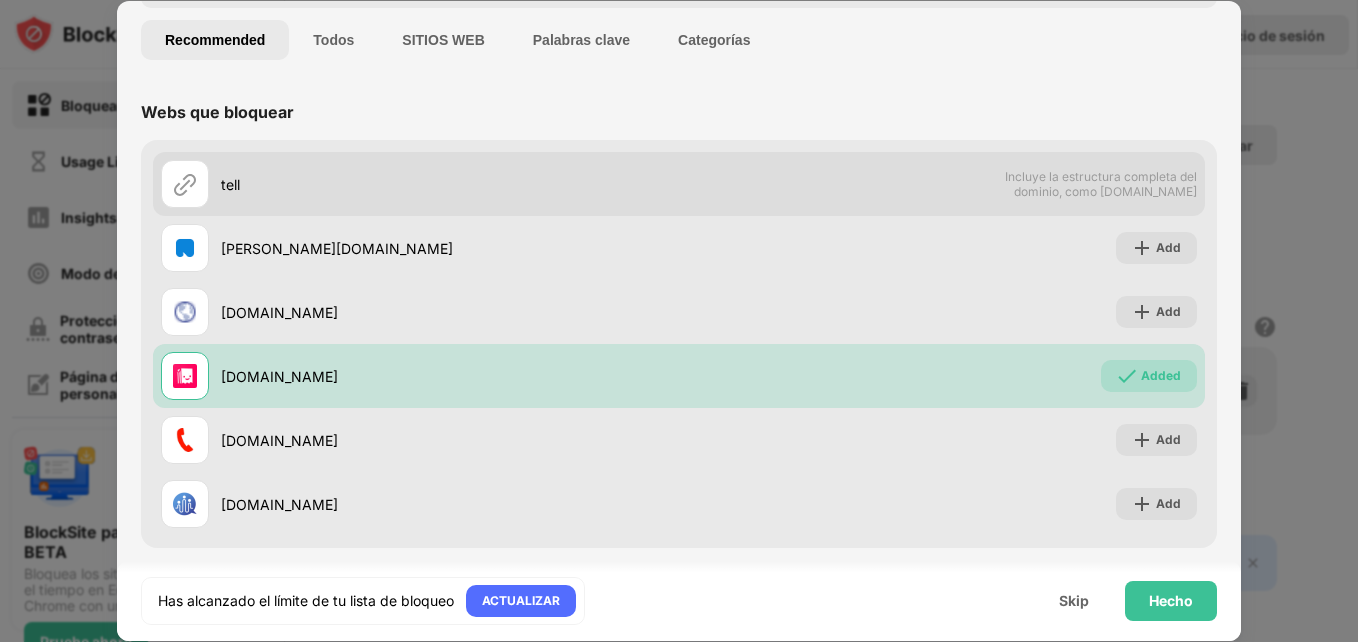 scroll, scrollTop: 136, scrollLeft: 0, axis: vertical 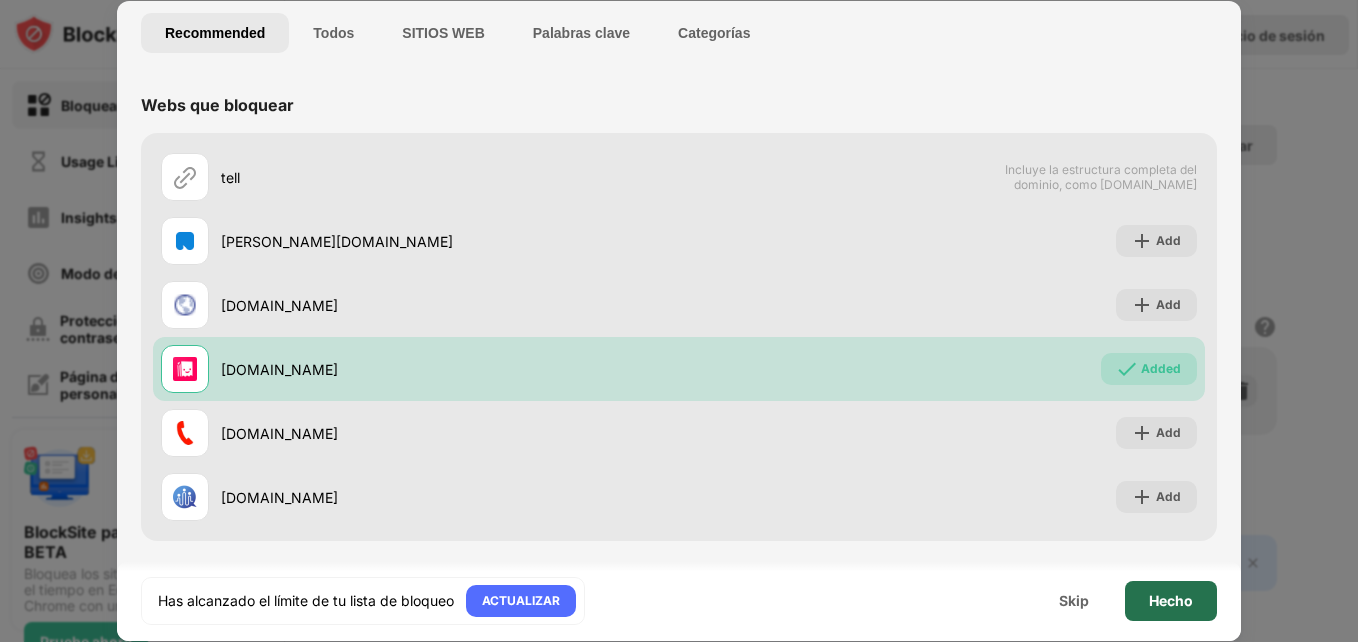 click on "Hecho" at bounding box center [1171, 601] 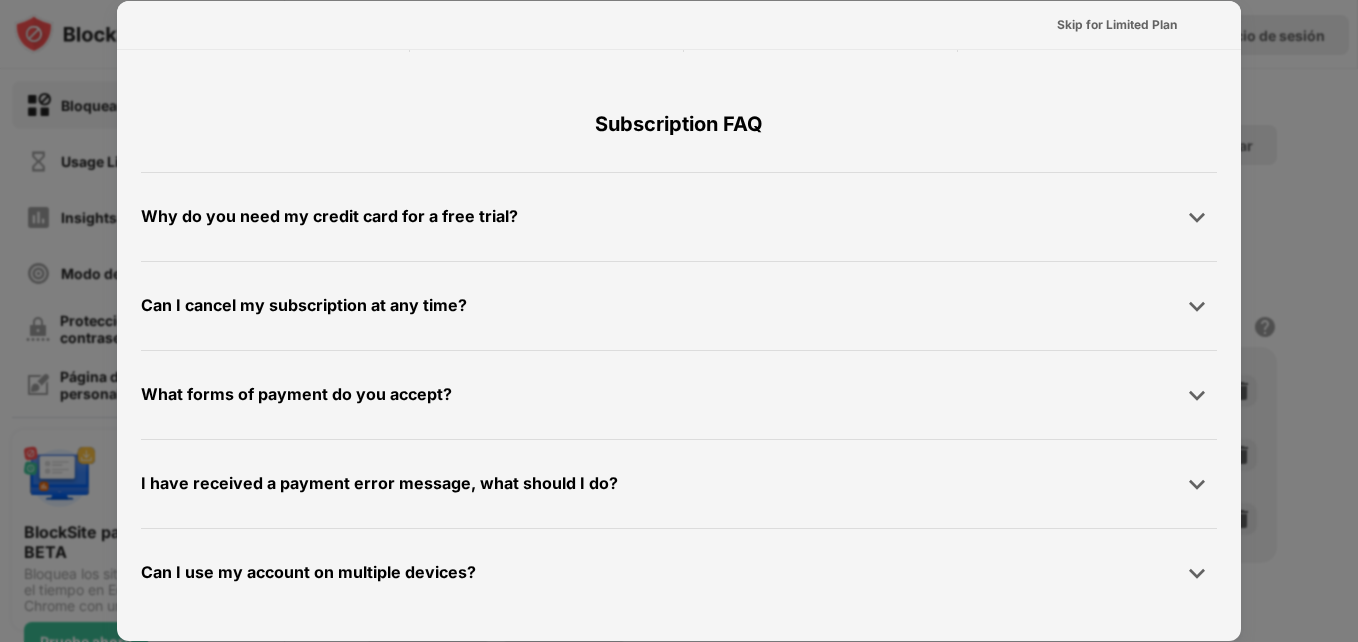 scroll, scrollTop: 0, scrollLeft: 0, axis: both 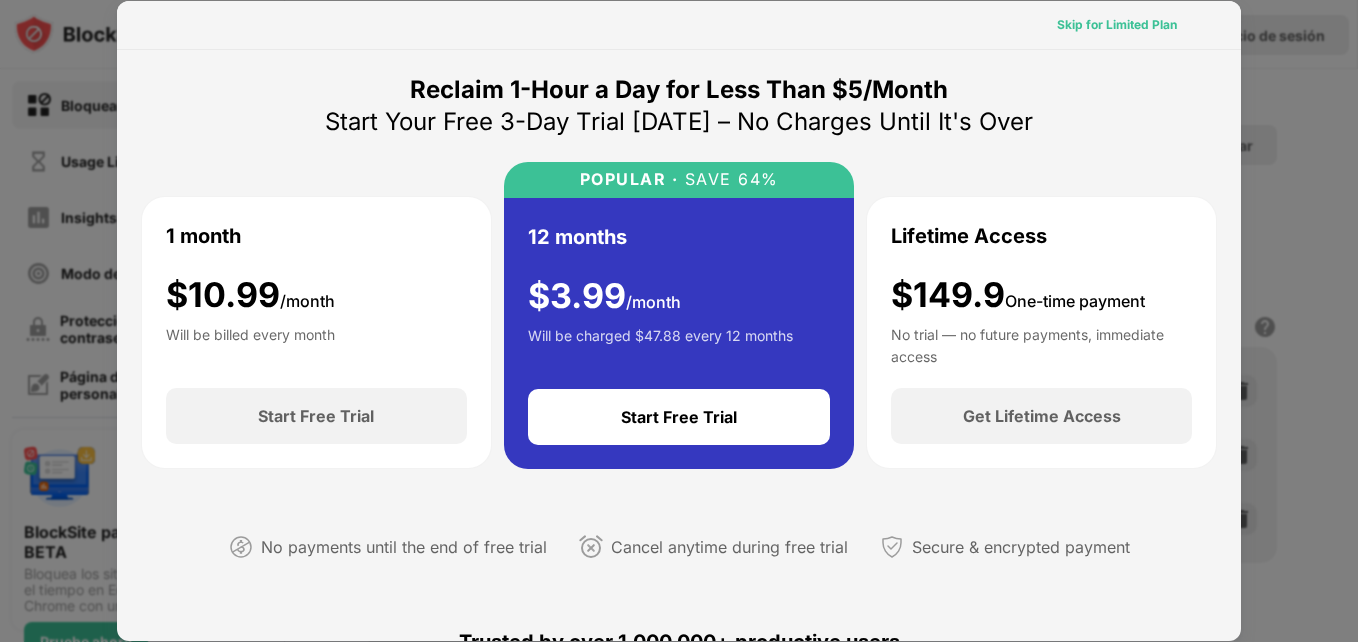 click on "Skip for Limited Plan" at bounding box center [1117, 25] 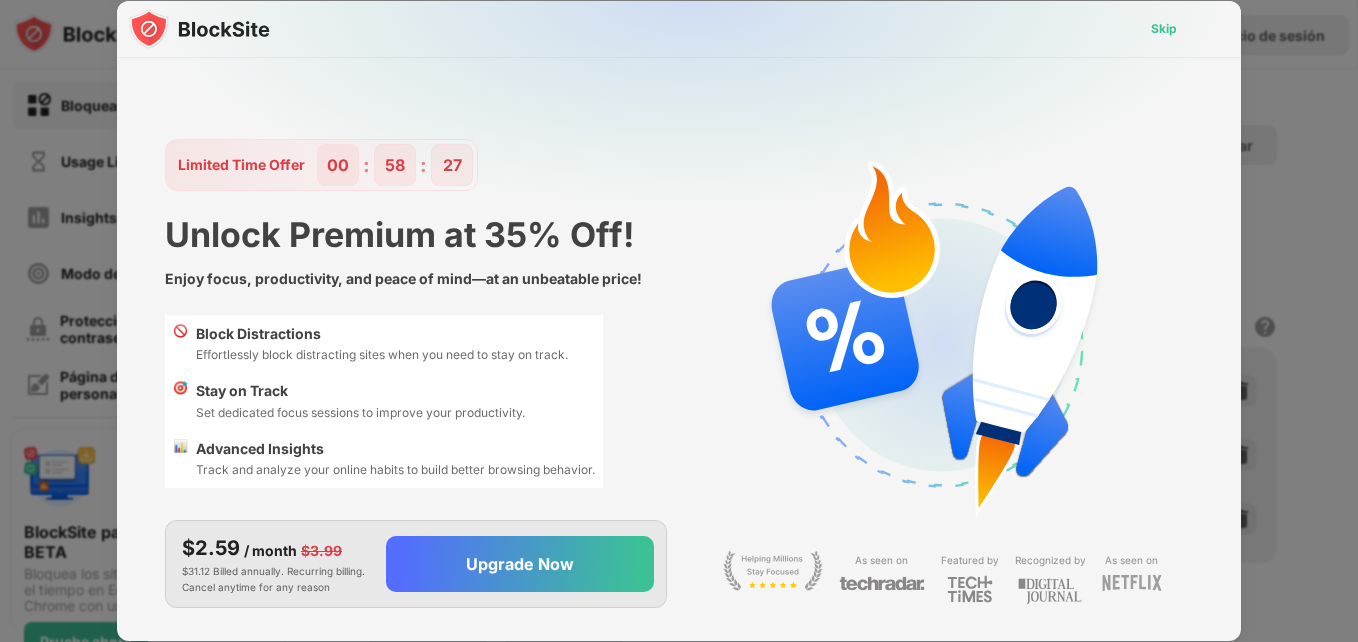 click on "Skip" at bounding box center (1164, 29) 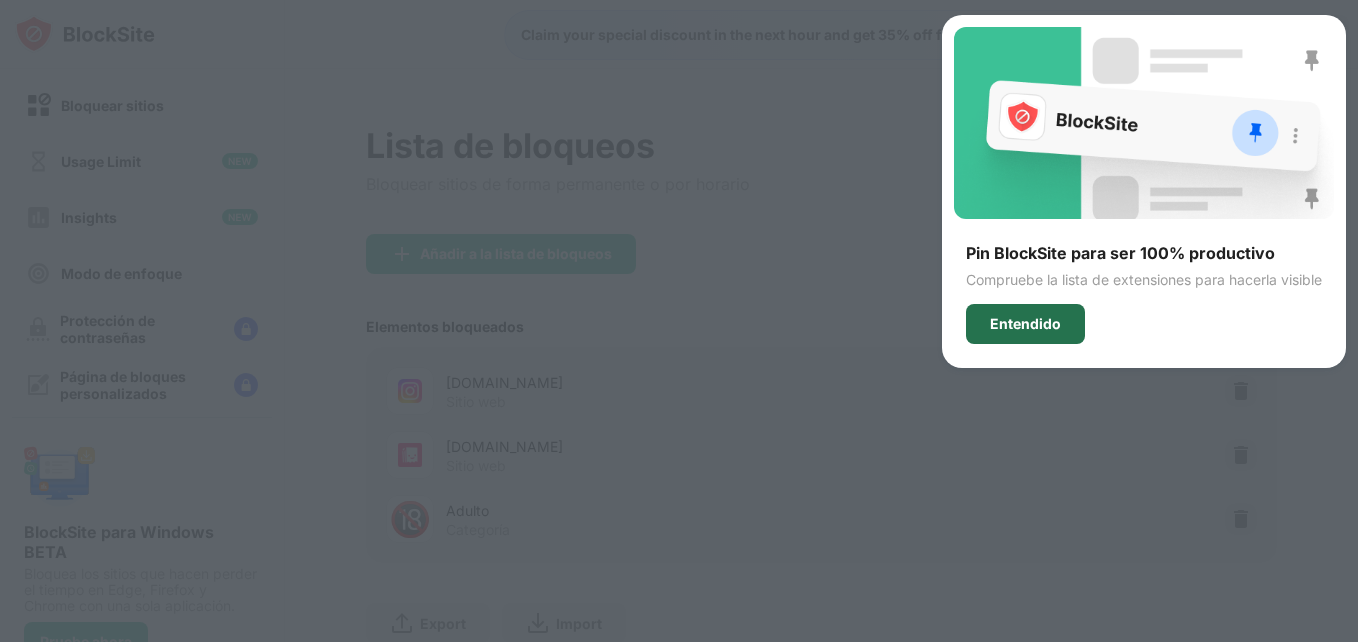 click on "Entendido" at bounding box center [1025, 324] 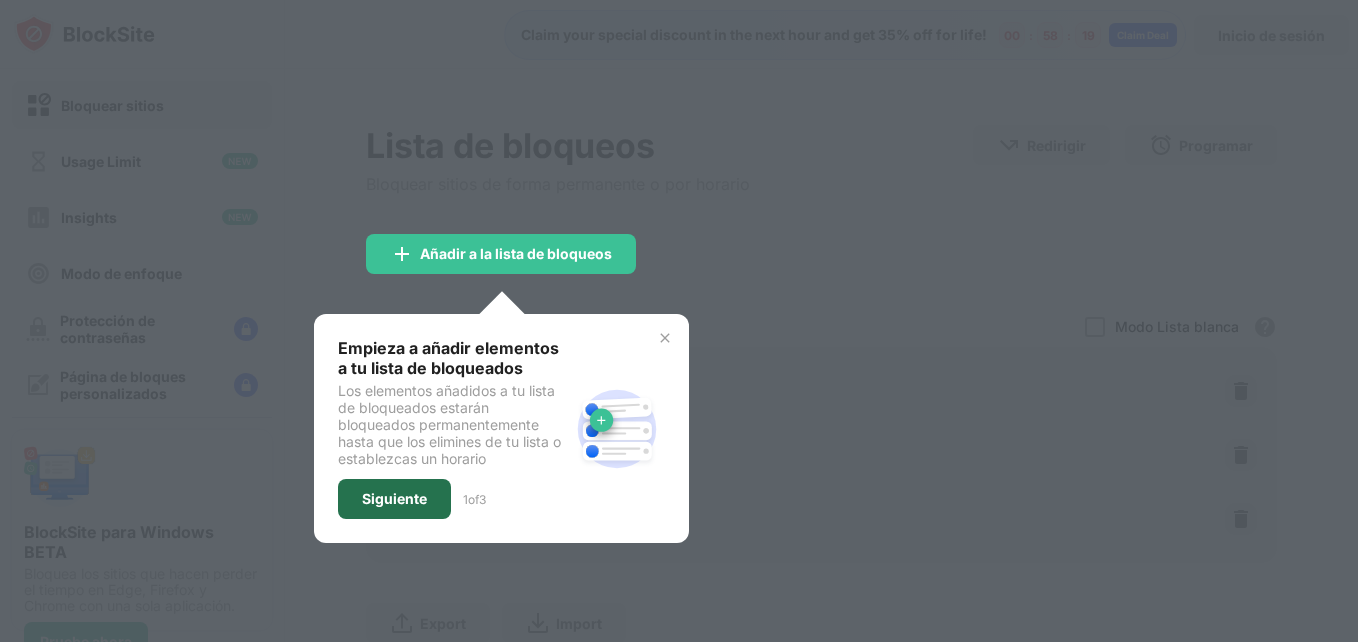 click on "Siguiente" at bounding box center [394, 499] 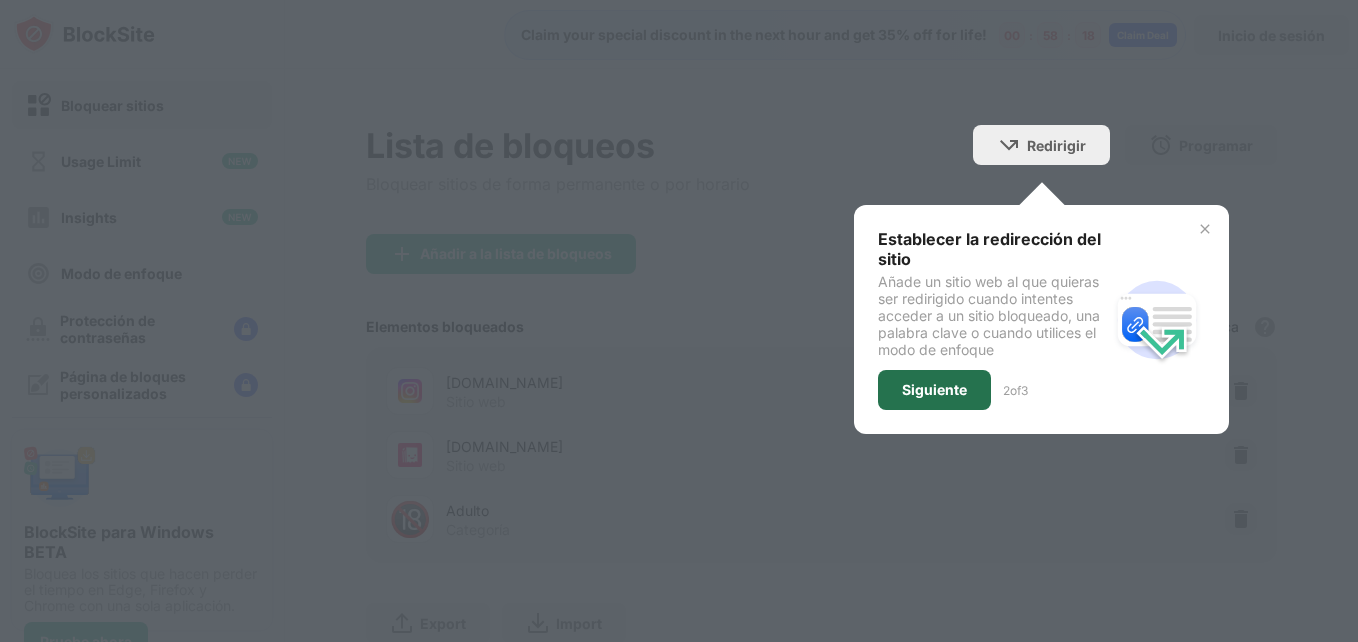 click on "Siguiente" at bounding box center [934, 390] 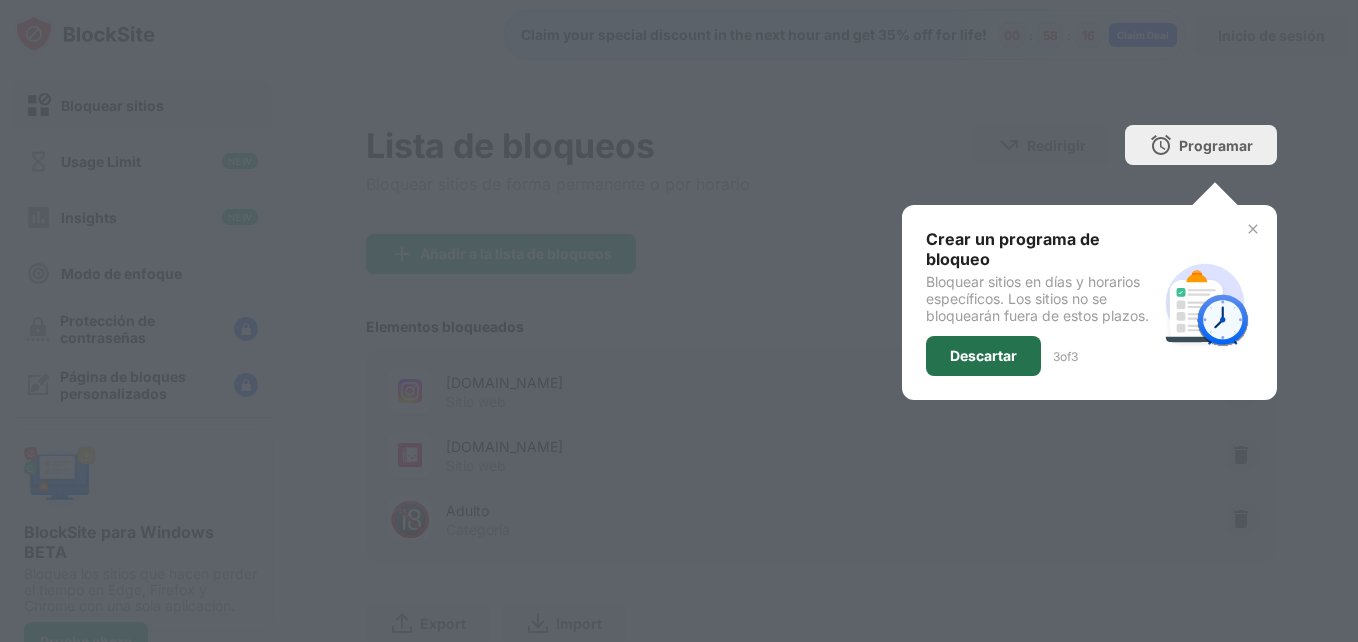 click on "Descartar" at bounding box center [983, 356] 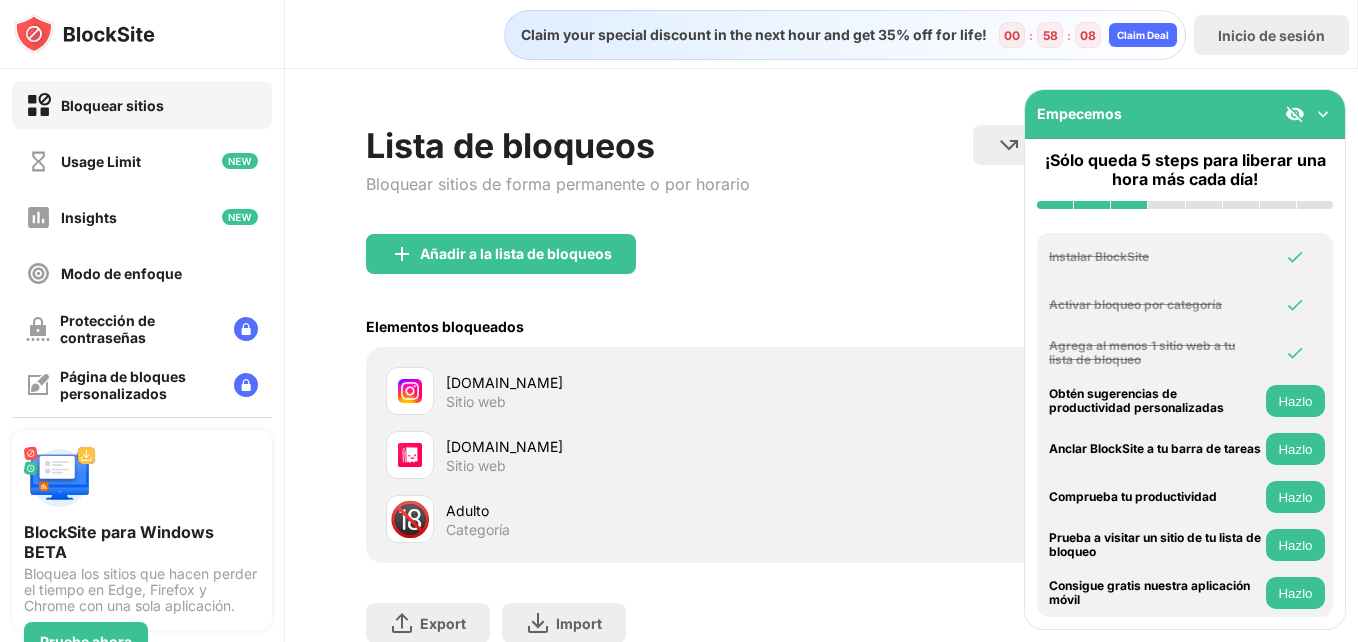 click on "Hazlo" at bounding box center (1295, 449) 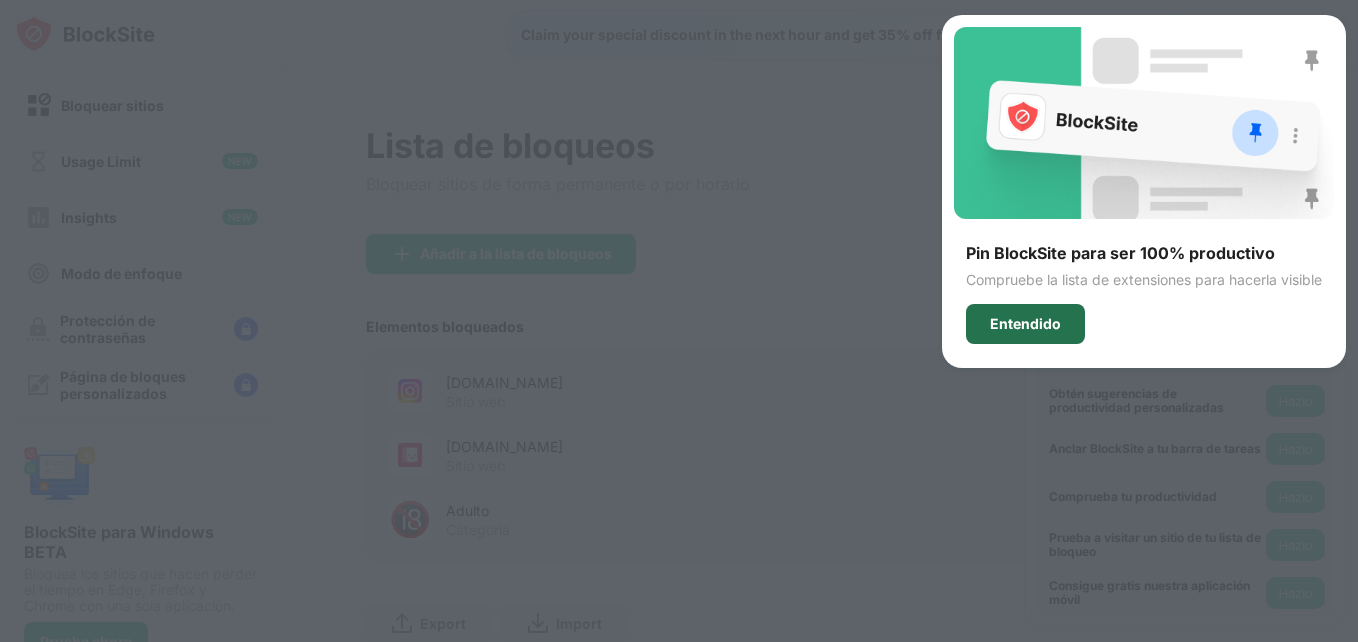 click on "Entendido" at bounding box center [1025, 324] 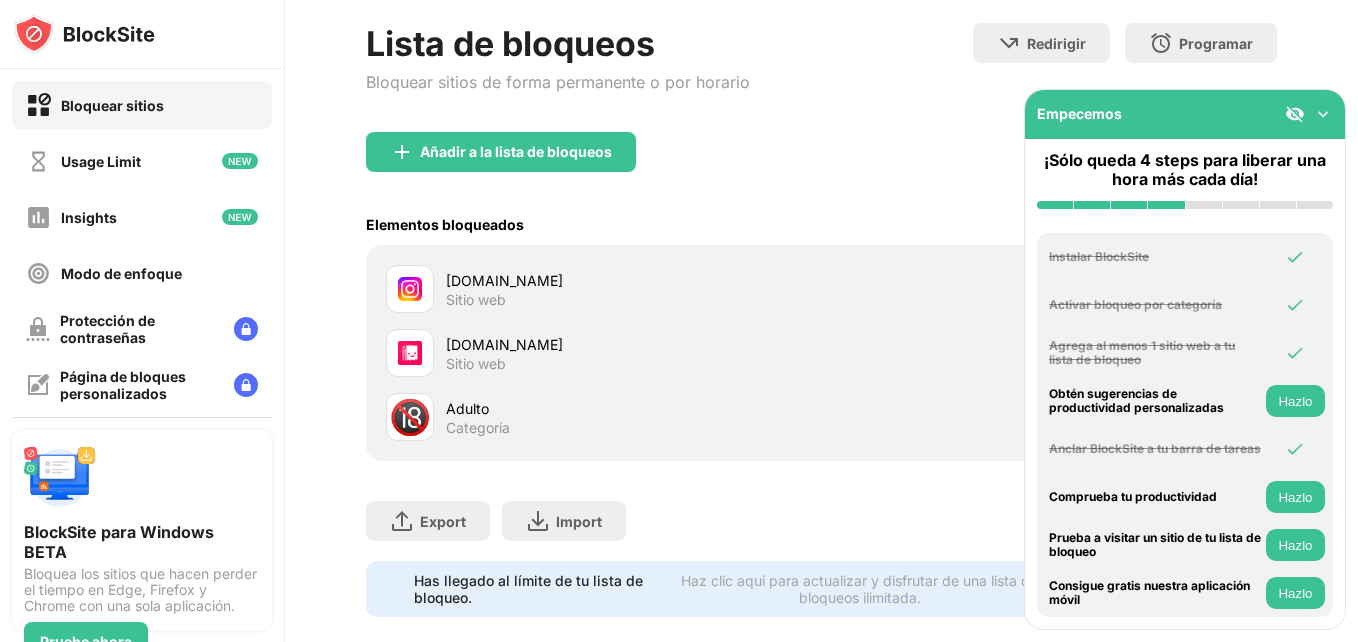 scroll, scrollTop: 103, scrollLeft: 0, axis: vertical 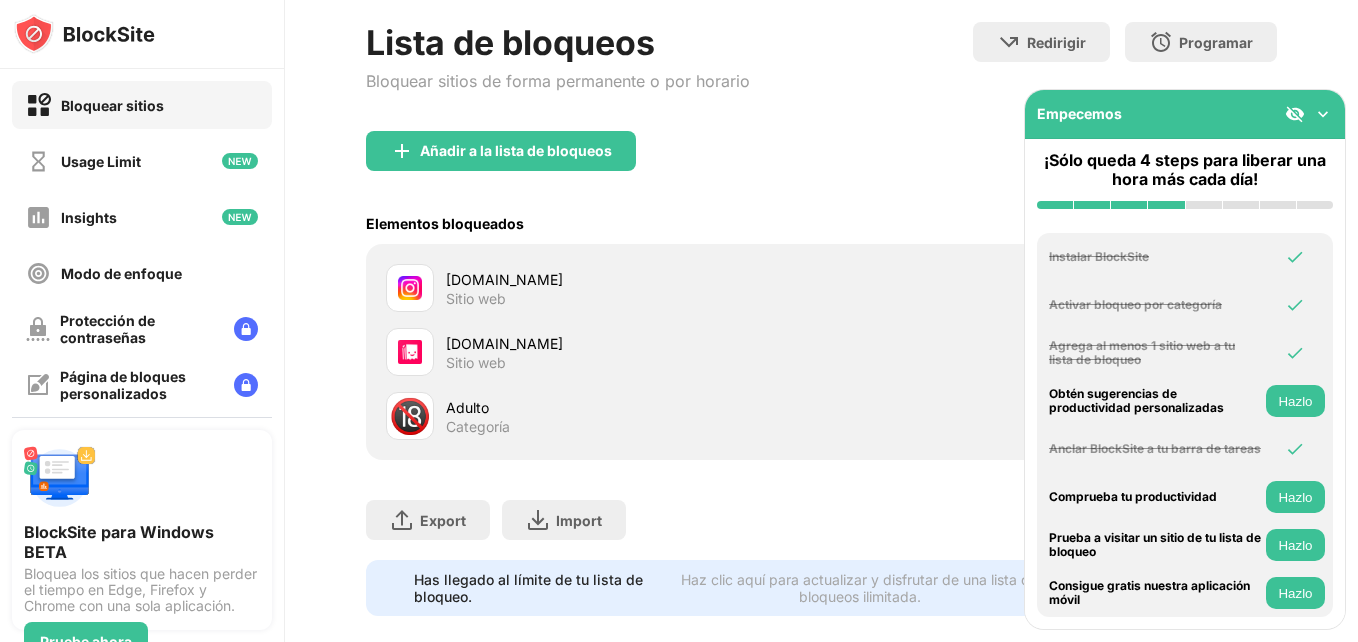 click on "Hazlo" at bounding box center [1295, 593] 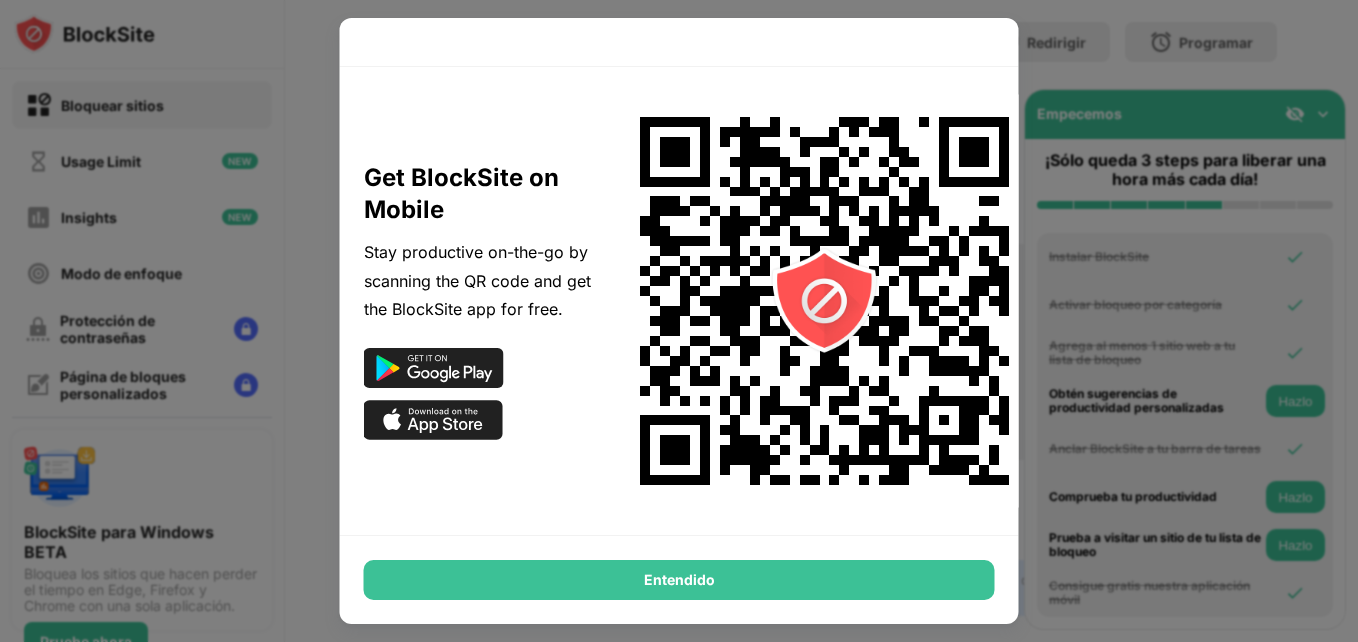 click on "Entendido" at bounding box center [679, 580] 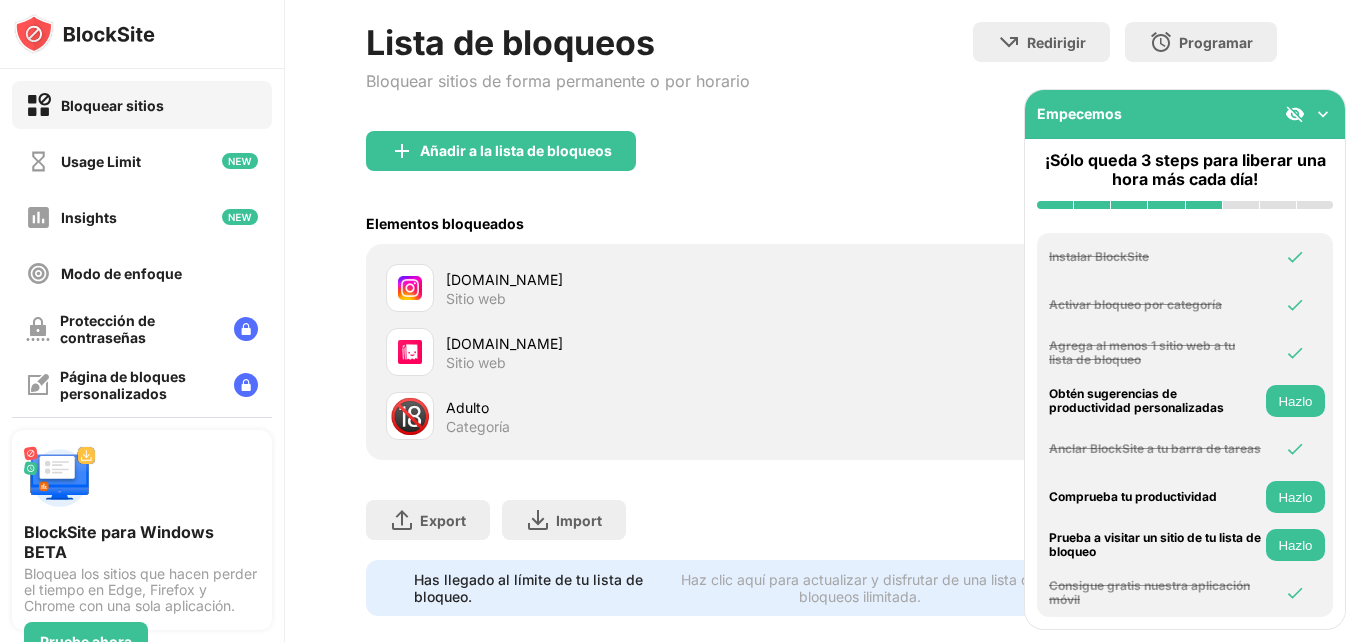 click at bounding box center [1323, 114] 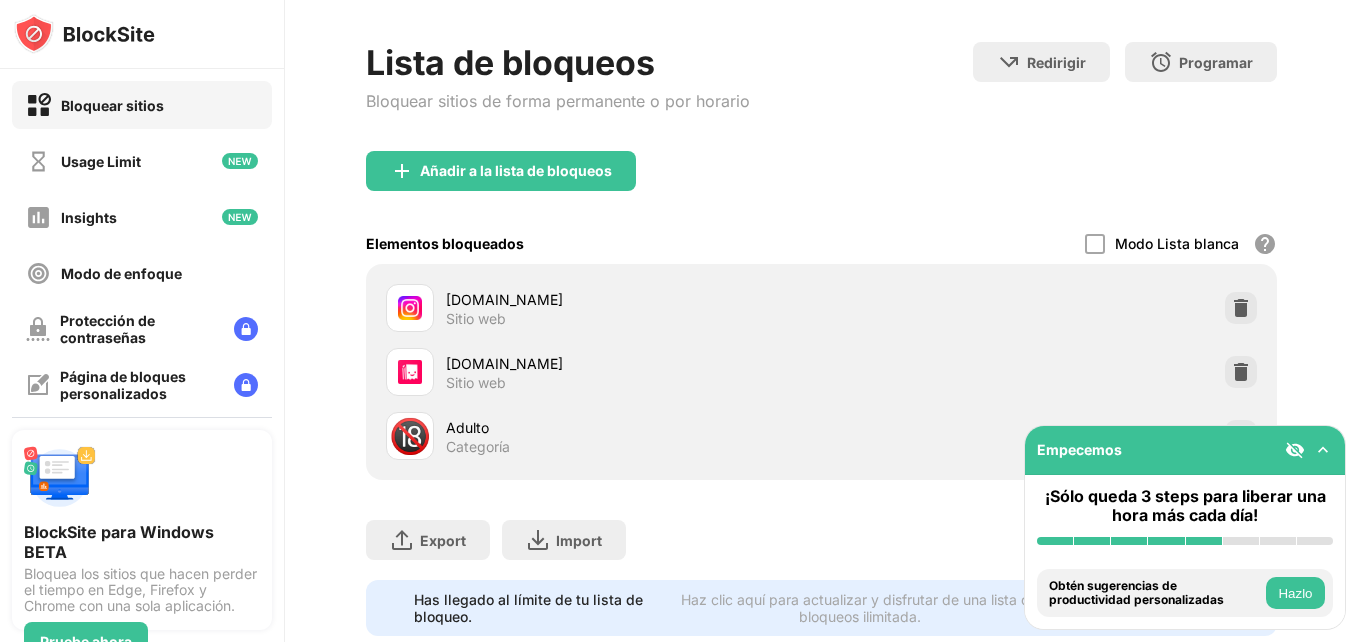 scroll, scrollTop: 148, scrollLeft: 0, axis: vertical 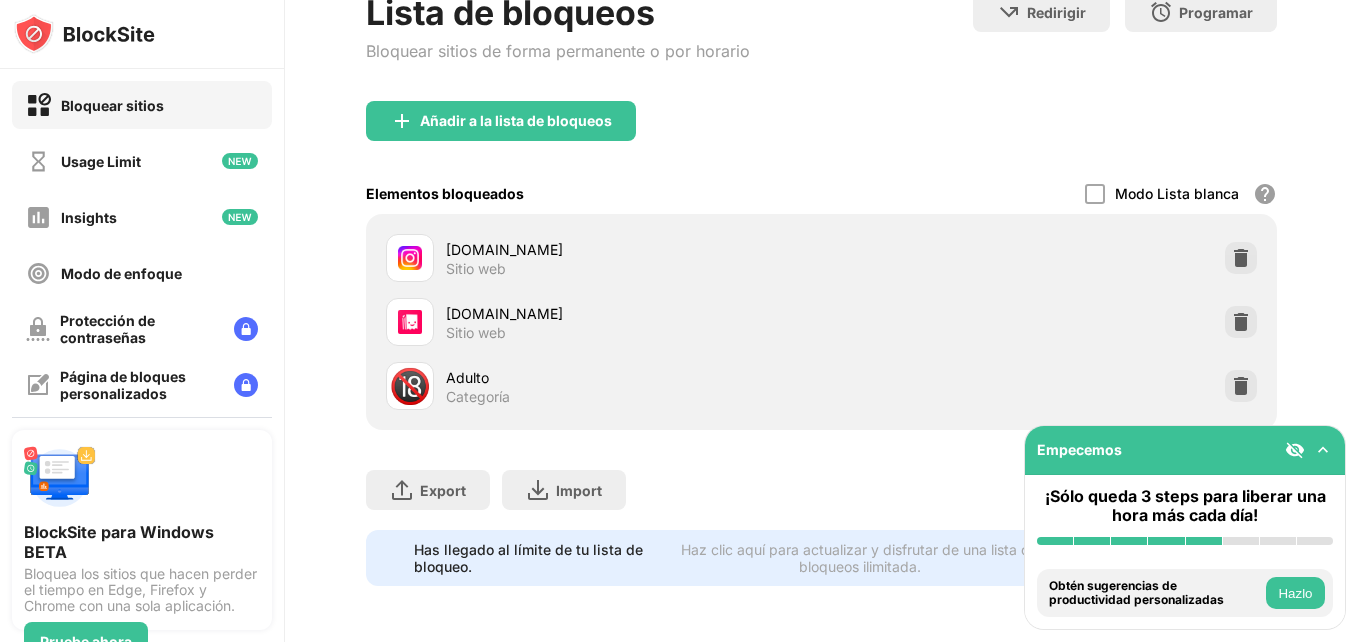 click at bounding box center (1295, 450) 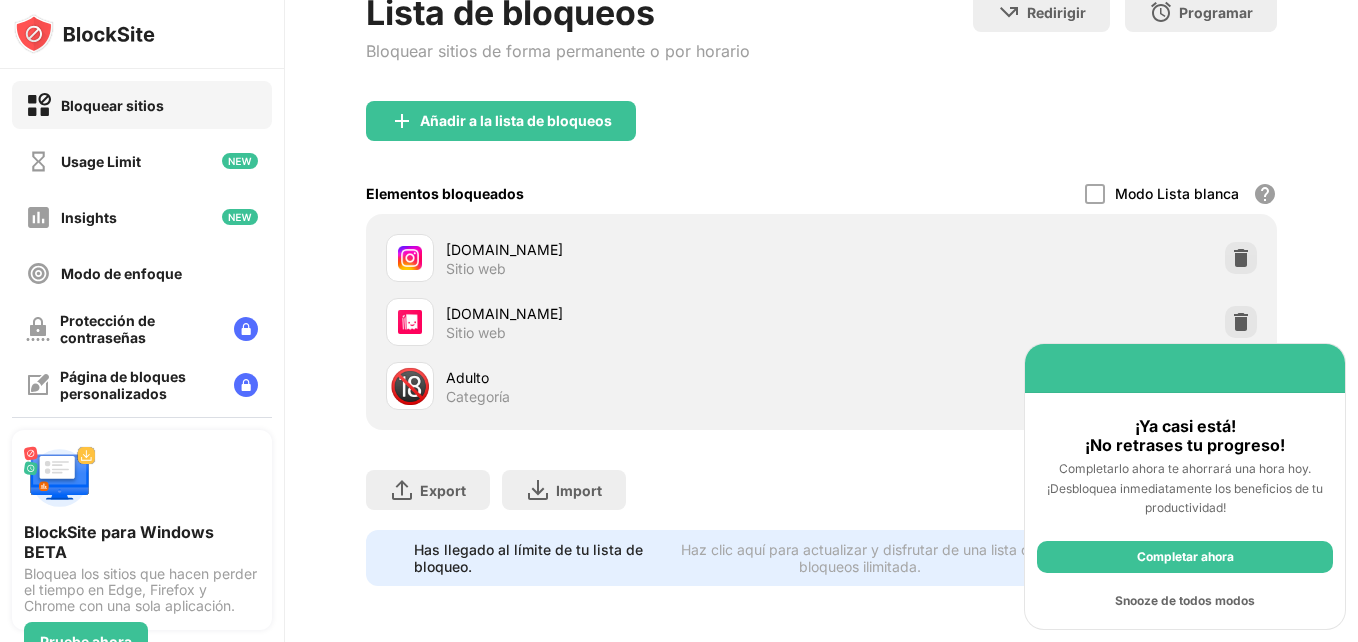 click on "Snooze de todos modos" at bounding box center [1185, 601] 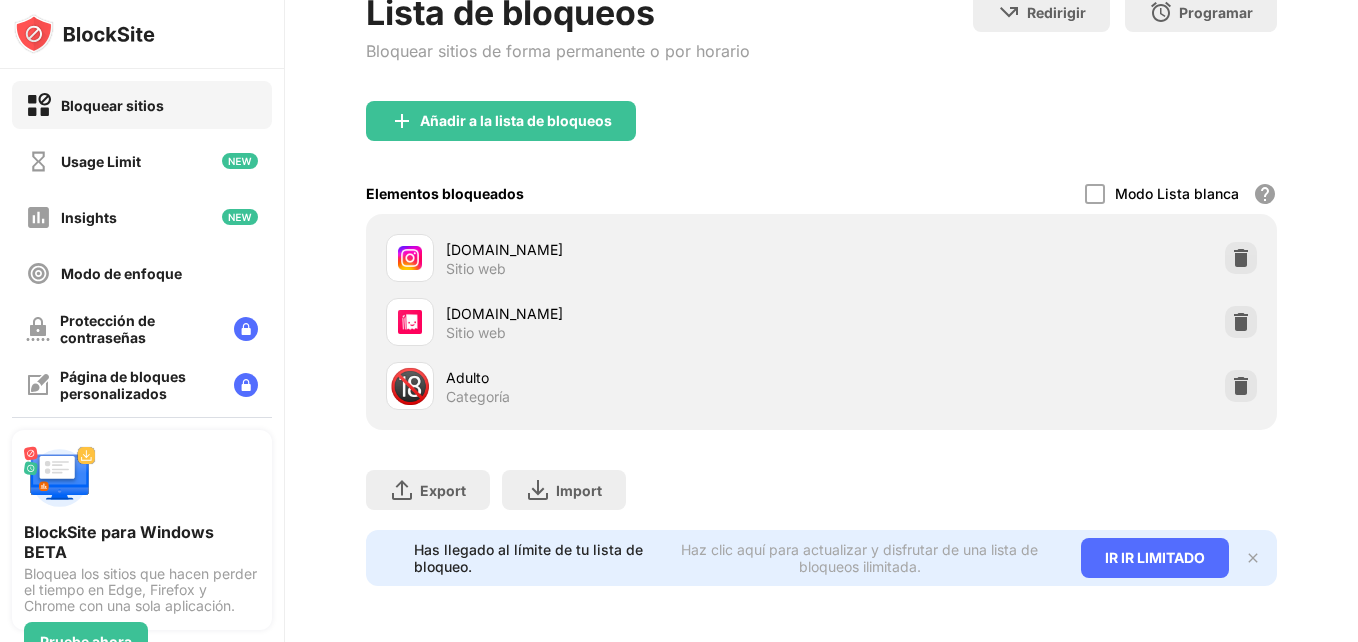 click at bounding box center [1253, 558] 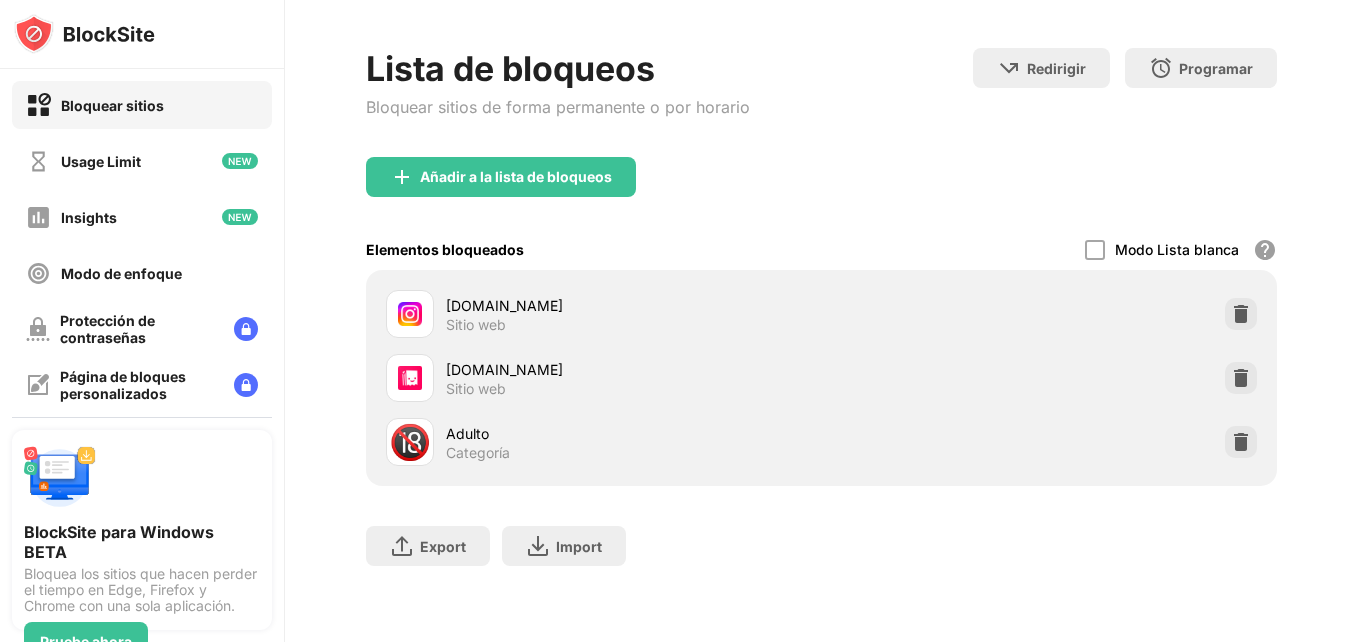 scroll, scrollTop: 29, scrollLeft: 0, axis: vertical 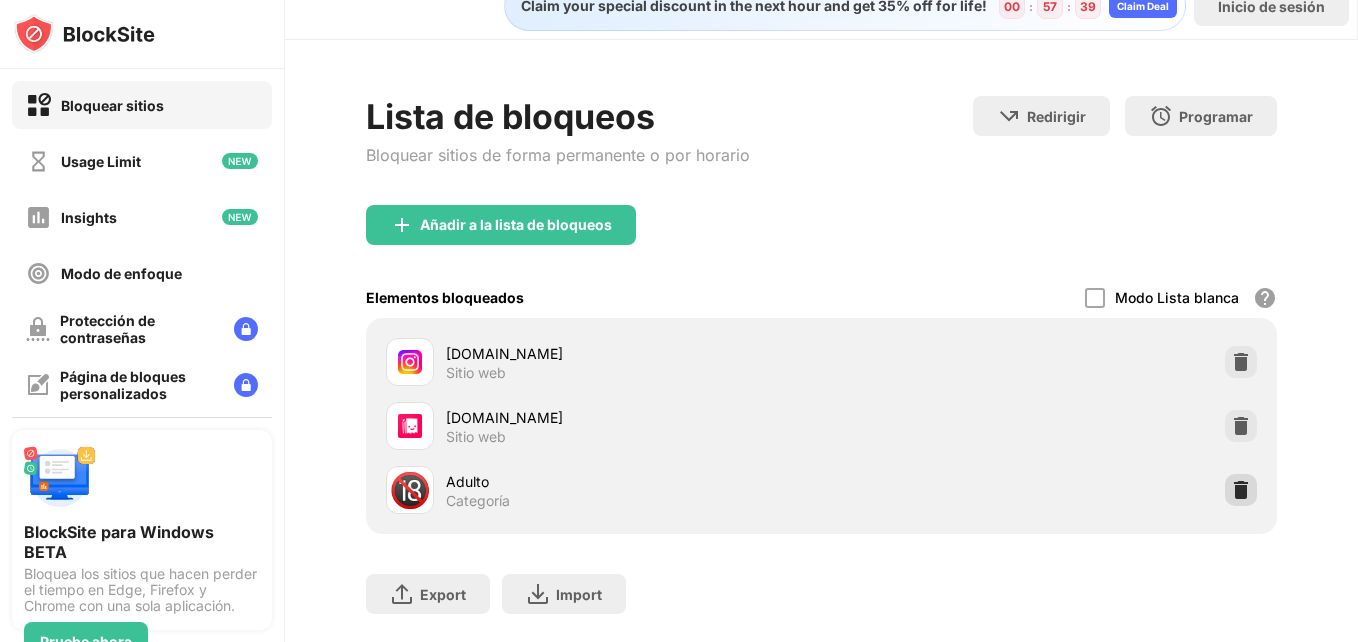 click at bounding box center [1241, 490] 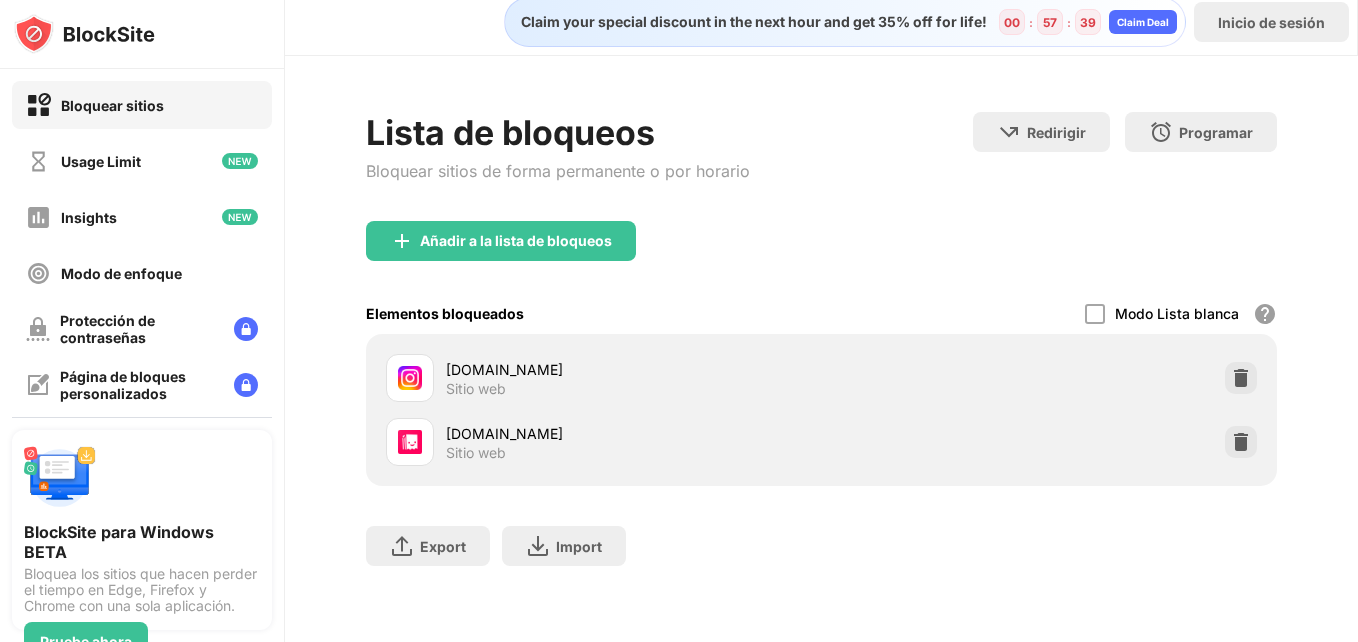 scroll, scrollTop: 28, scrollLeft: 0, axis: vertical 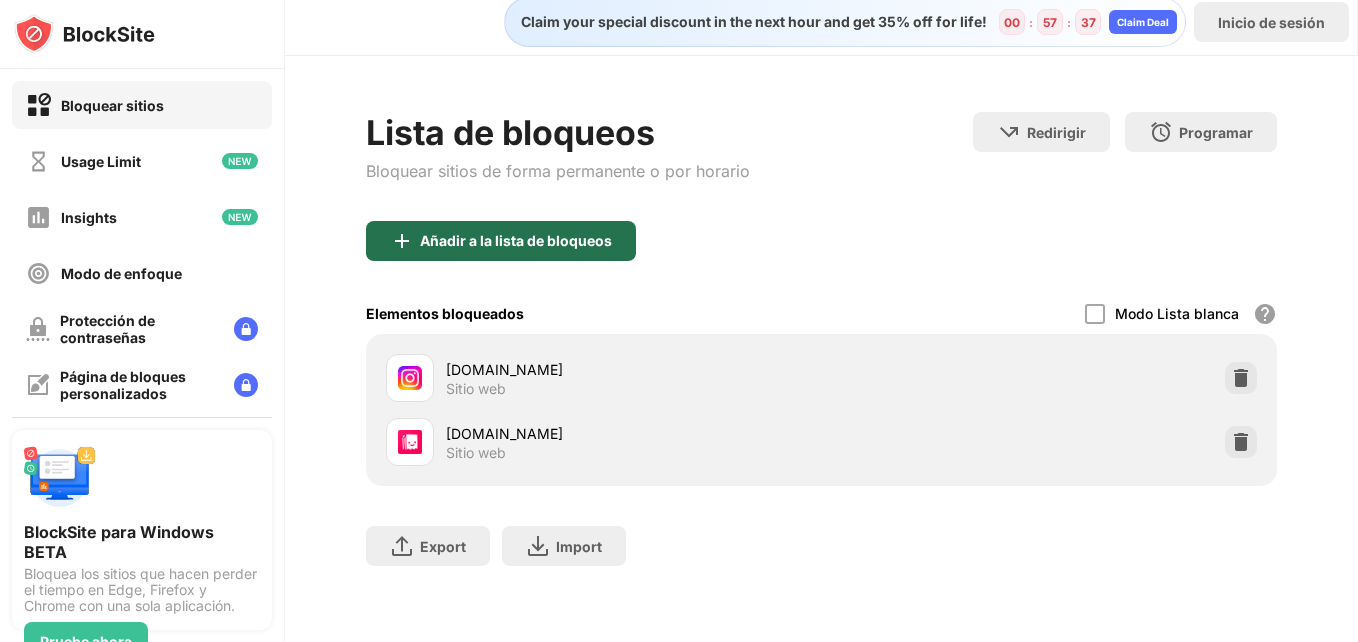click on "Añadir a la lista de bloqueos" at bounding box center [516, 241] 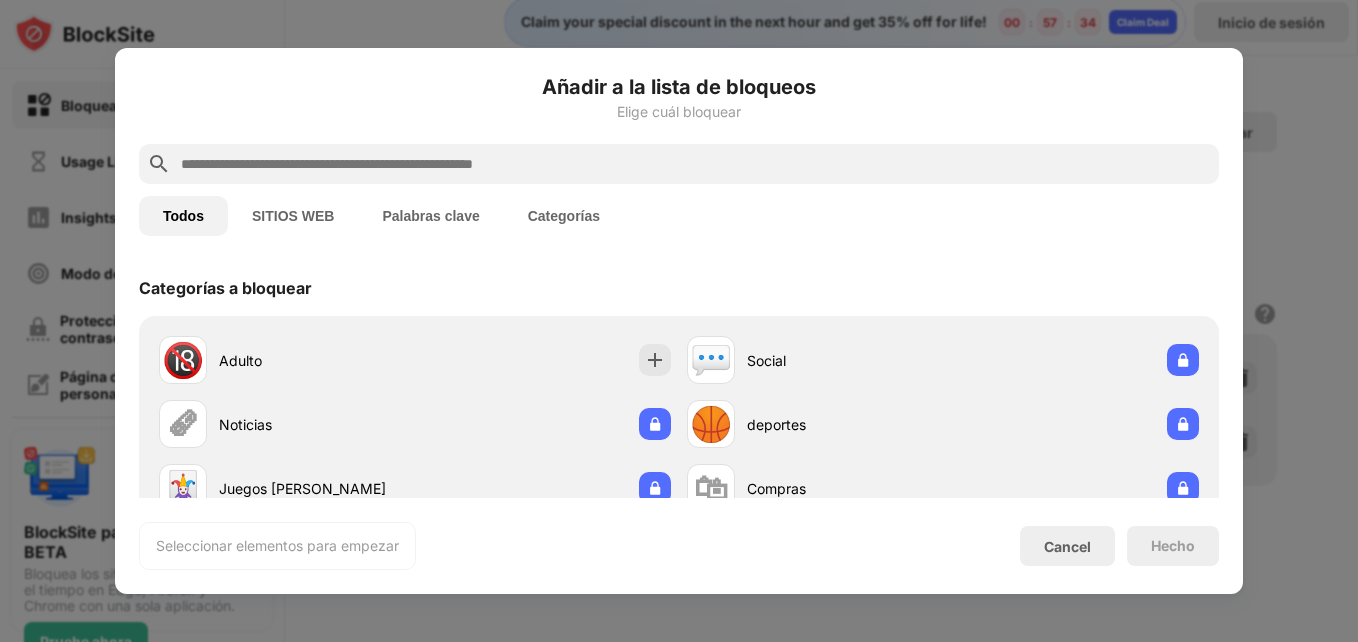 click at bounding box center [695, 164] 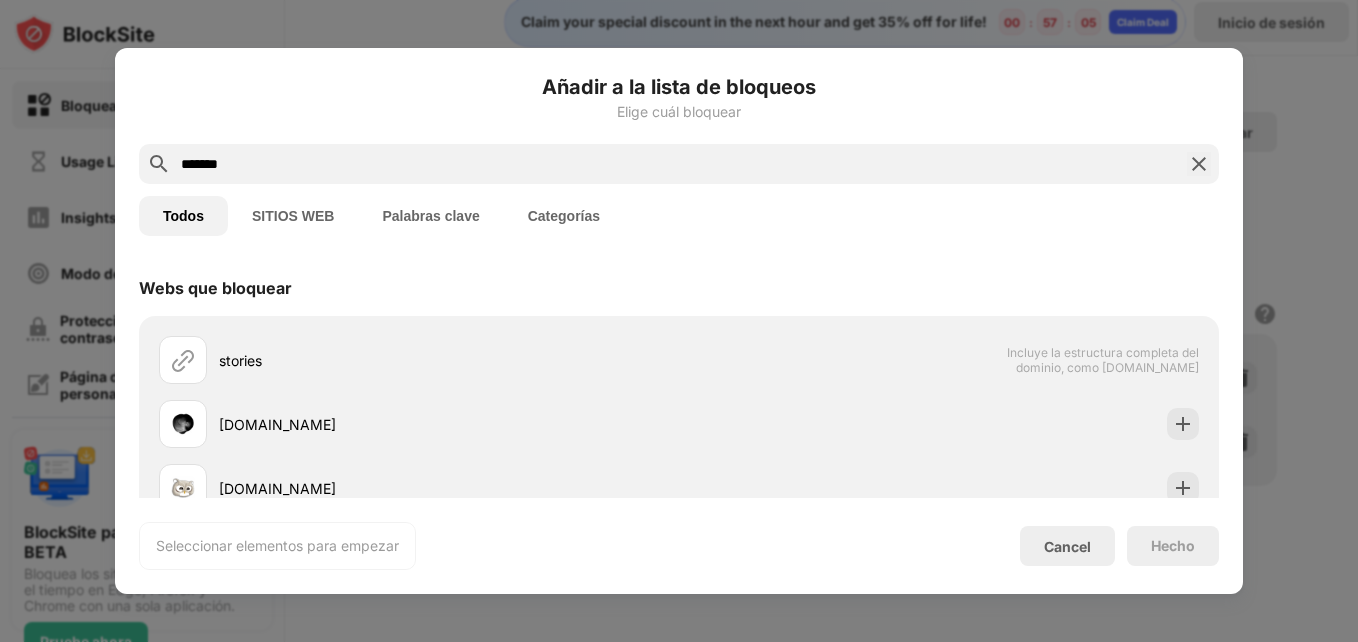click on "*******" at bounding box center [679, 164] 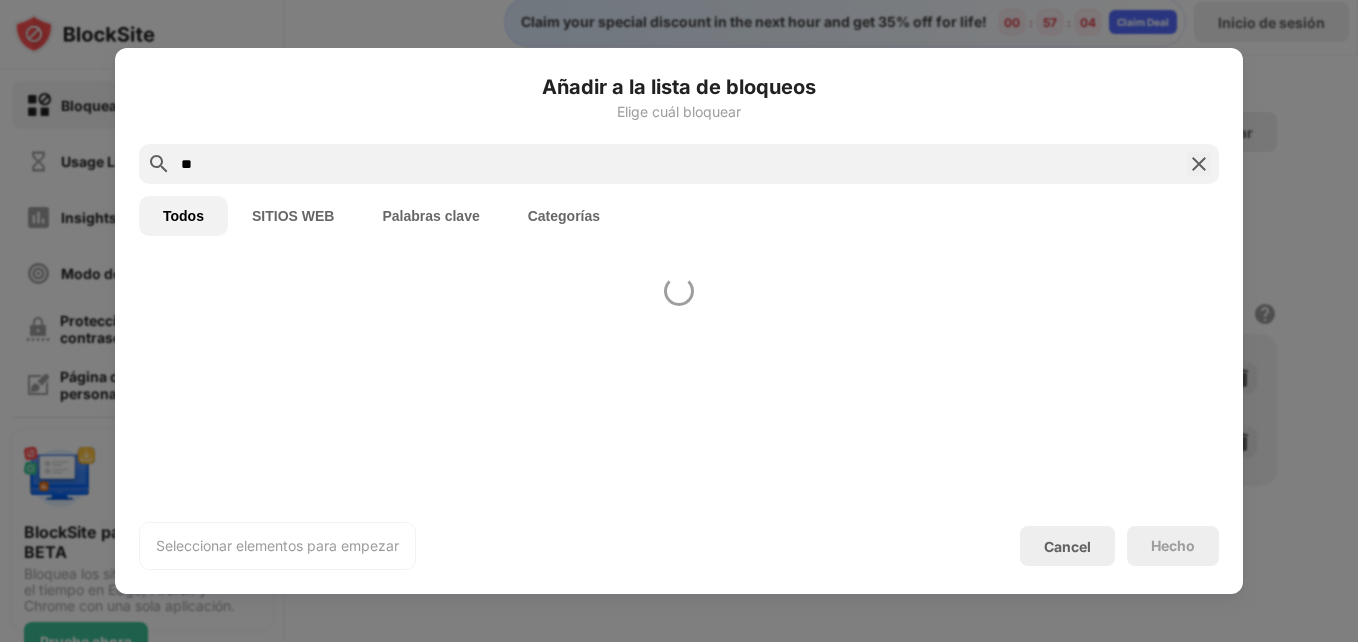 type on "*" 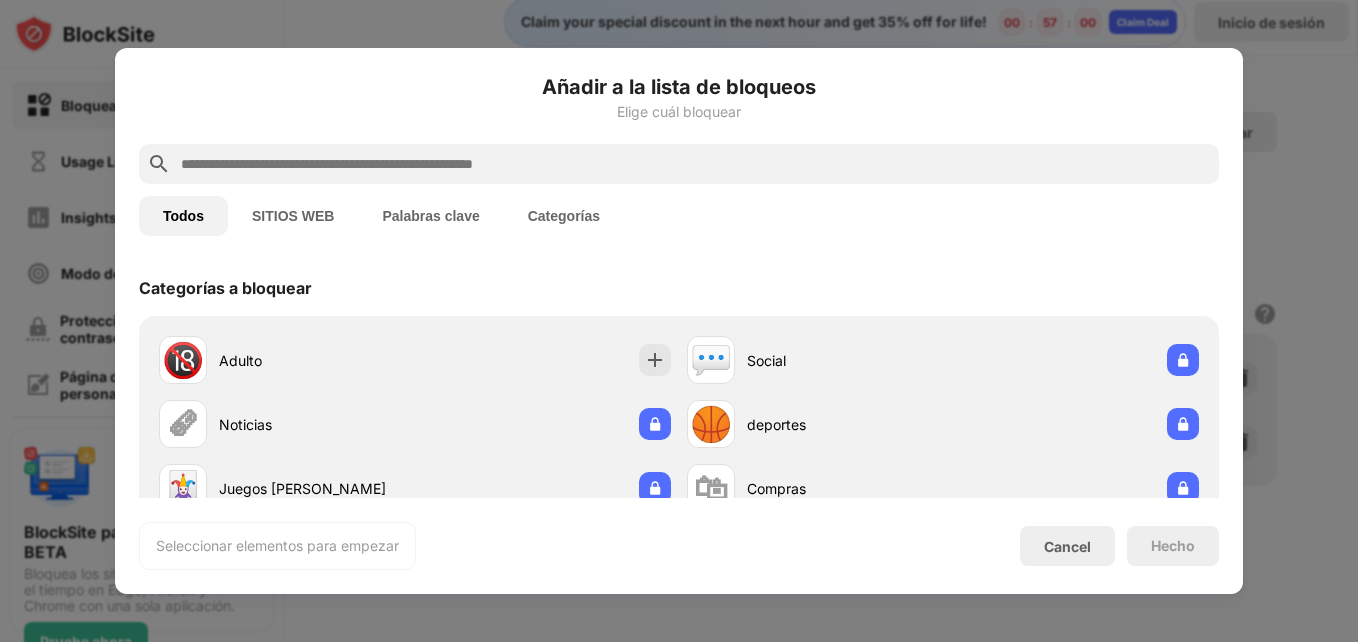 paste on "**********" 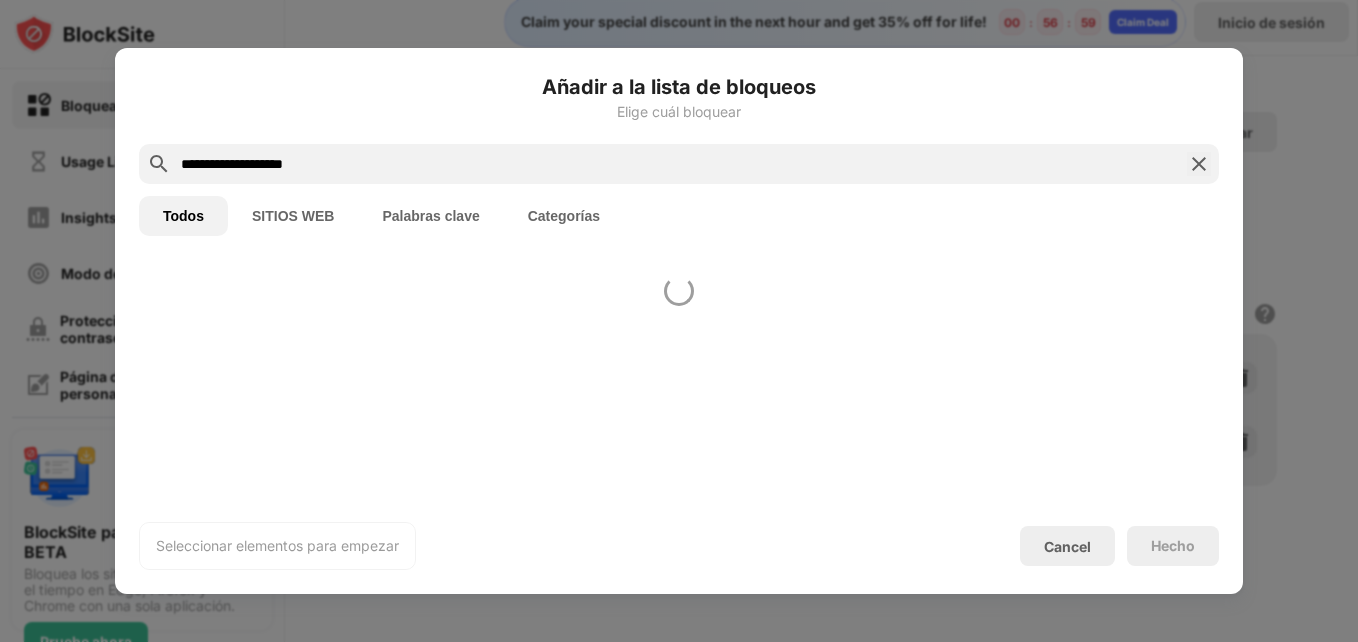 click on "**********" at bounding box center [679, 164] 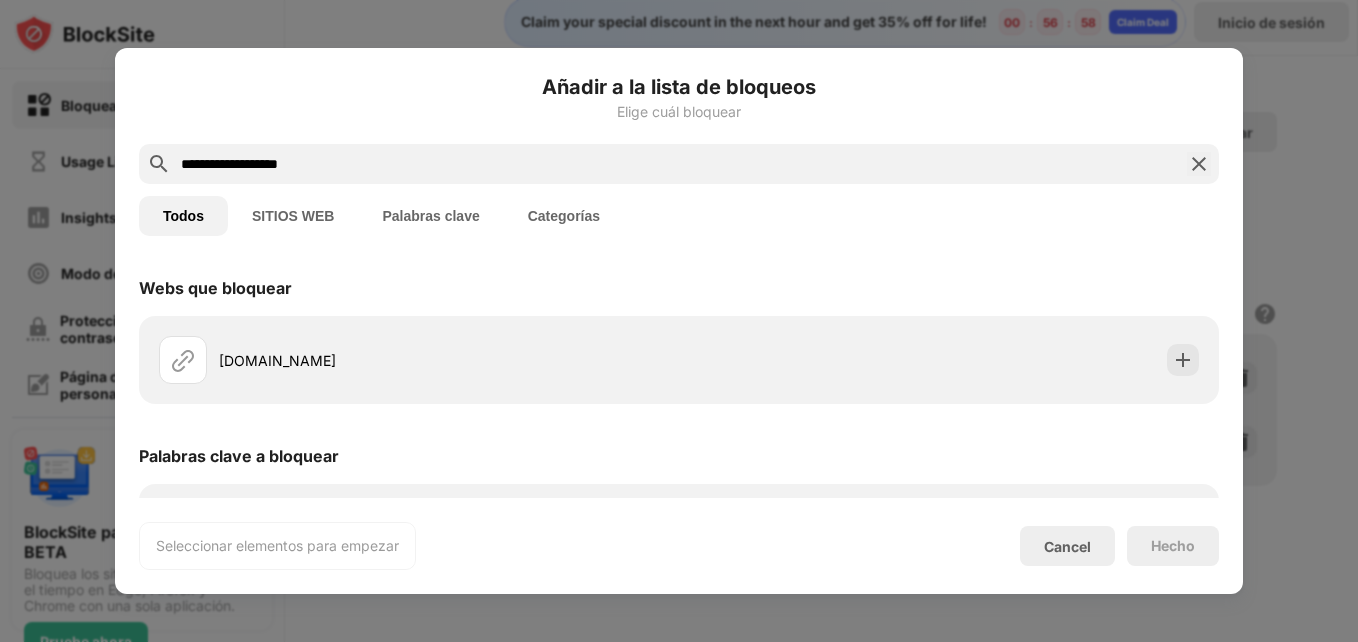 click on "**********" at bounding box center [679, 164] 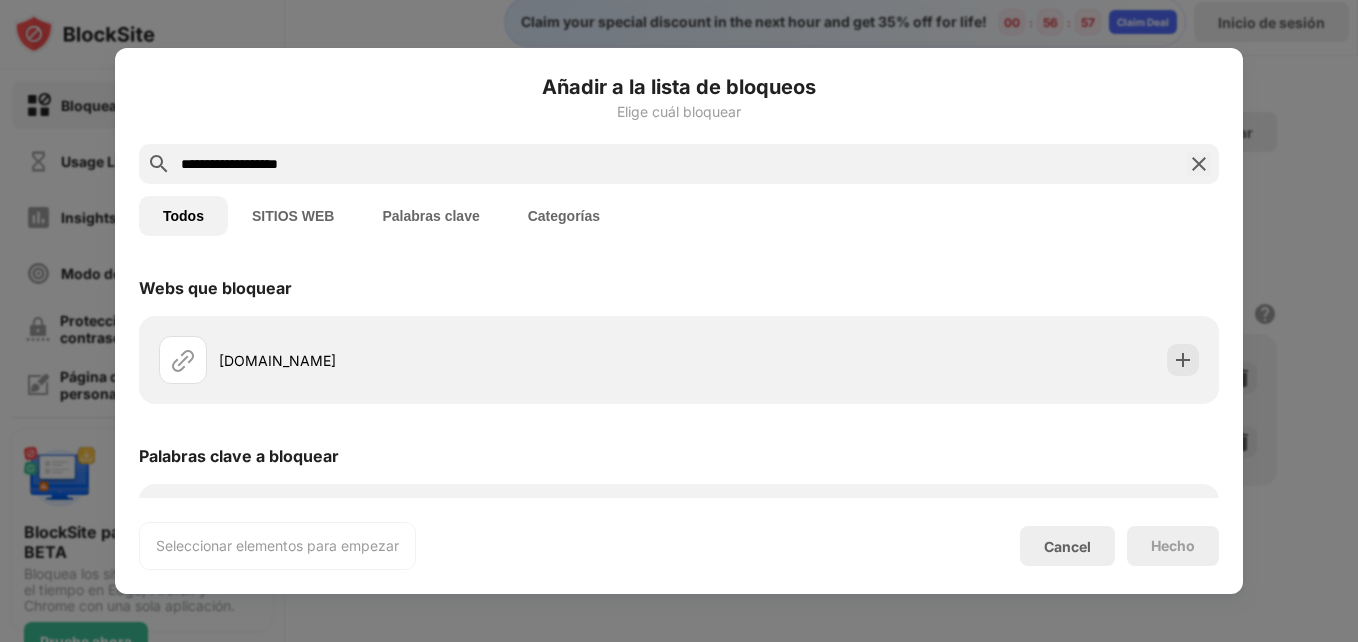 click on "**********" at bounding box center [679, 164] 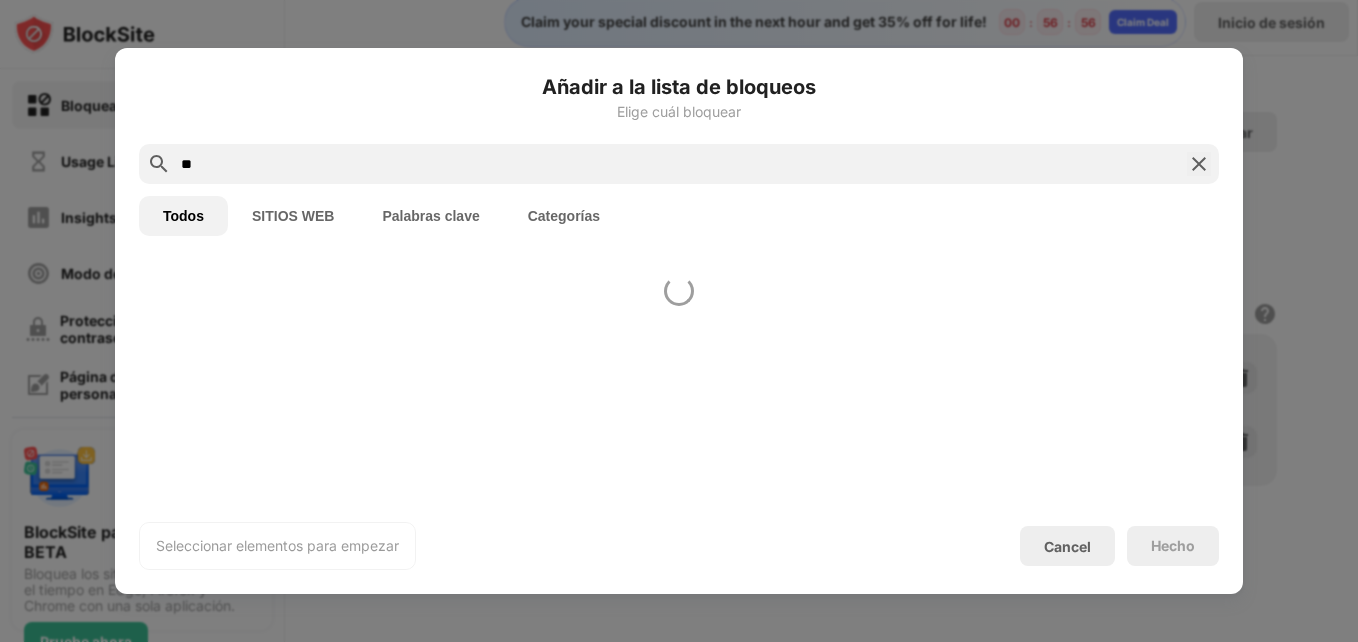 type on "*" 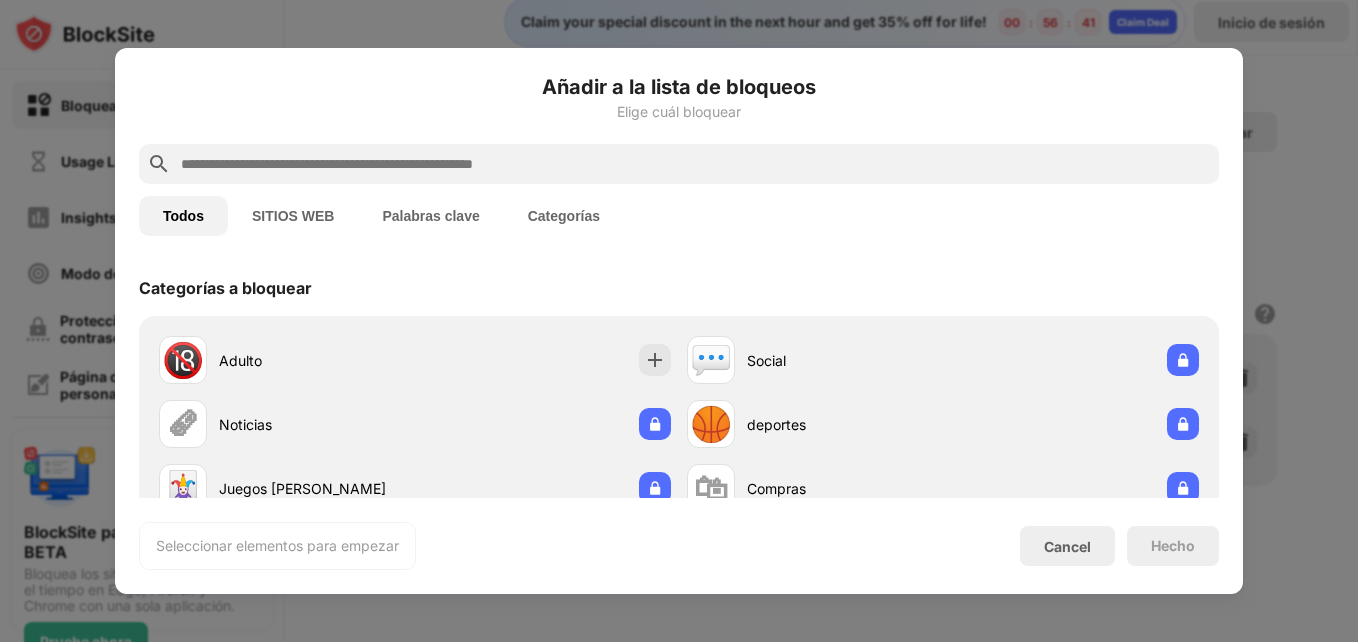 paste on "**********" 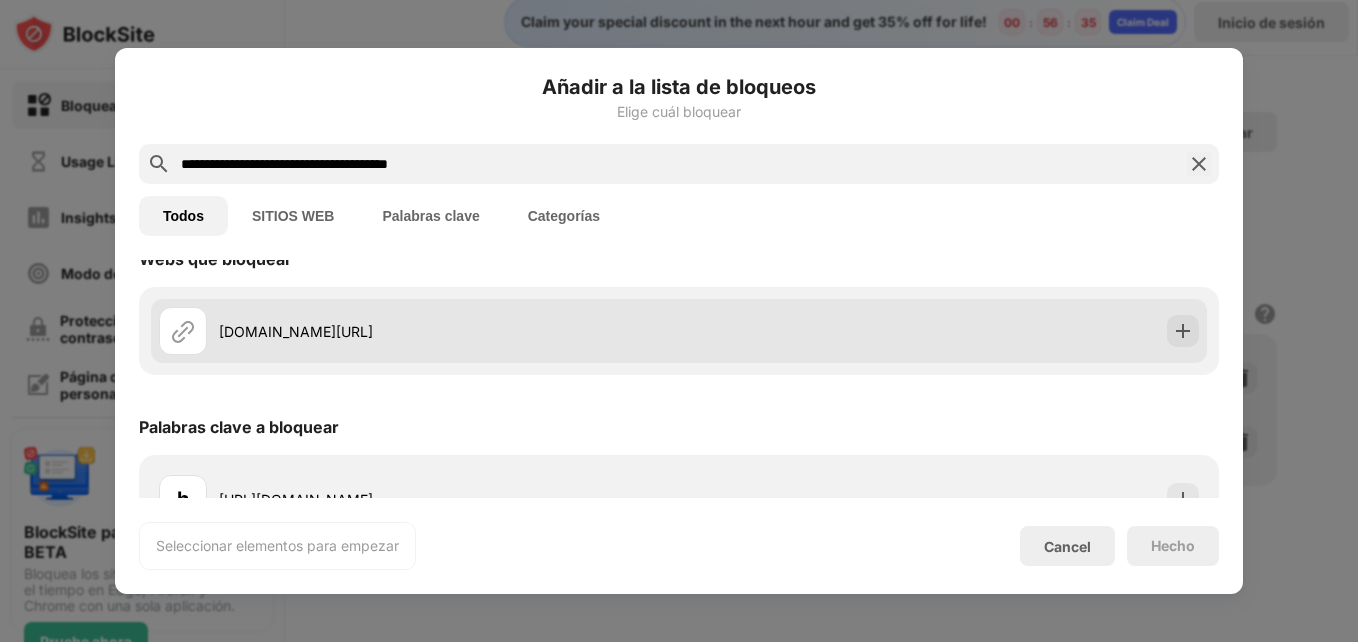 scroll, scrollTop: 0, scrollLeft: 0, axis: both 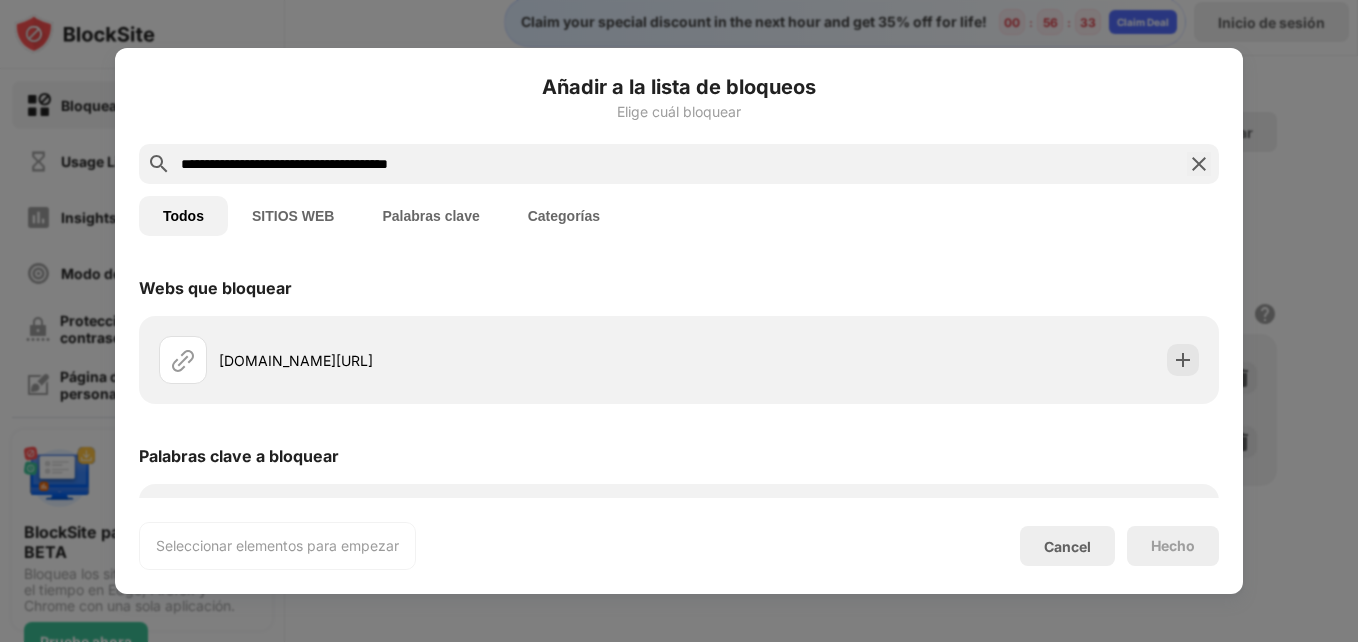 drag, startPoint x: 455, startPoint y: 166, endPoint x: 374, endPoint y: 162, distance: 81.09871 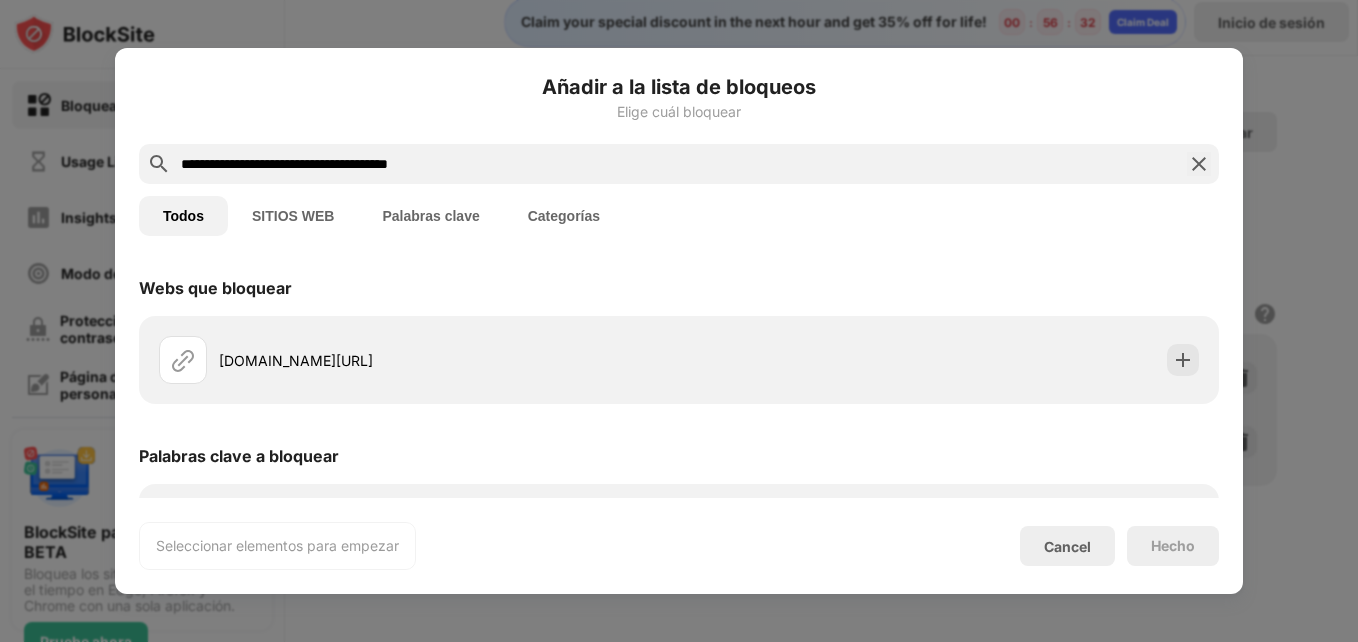 click on "**********" at bounding box center [679, 164] 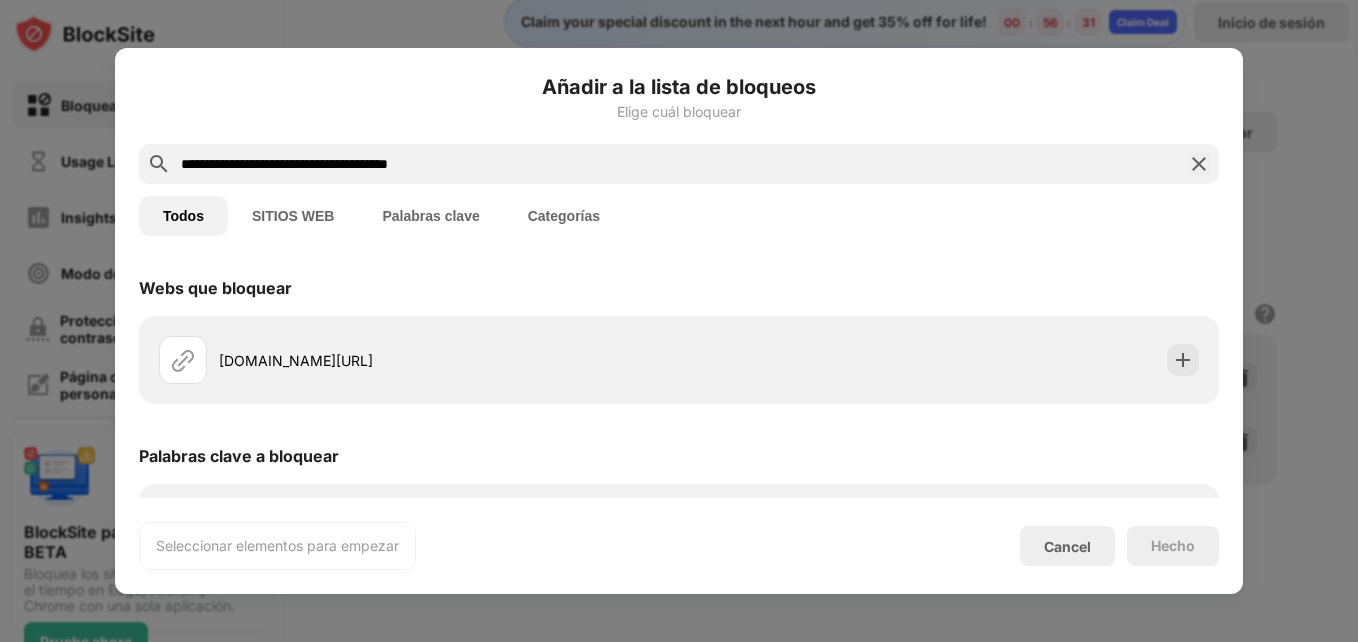 drag, startPoint x: 374, startPoint y: 162, endPoint x: 514, endPoint y: 165, distance: 140.03214 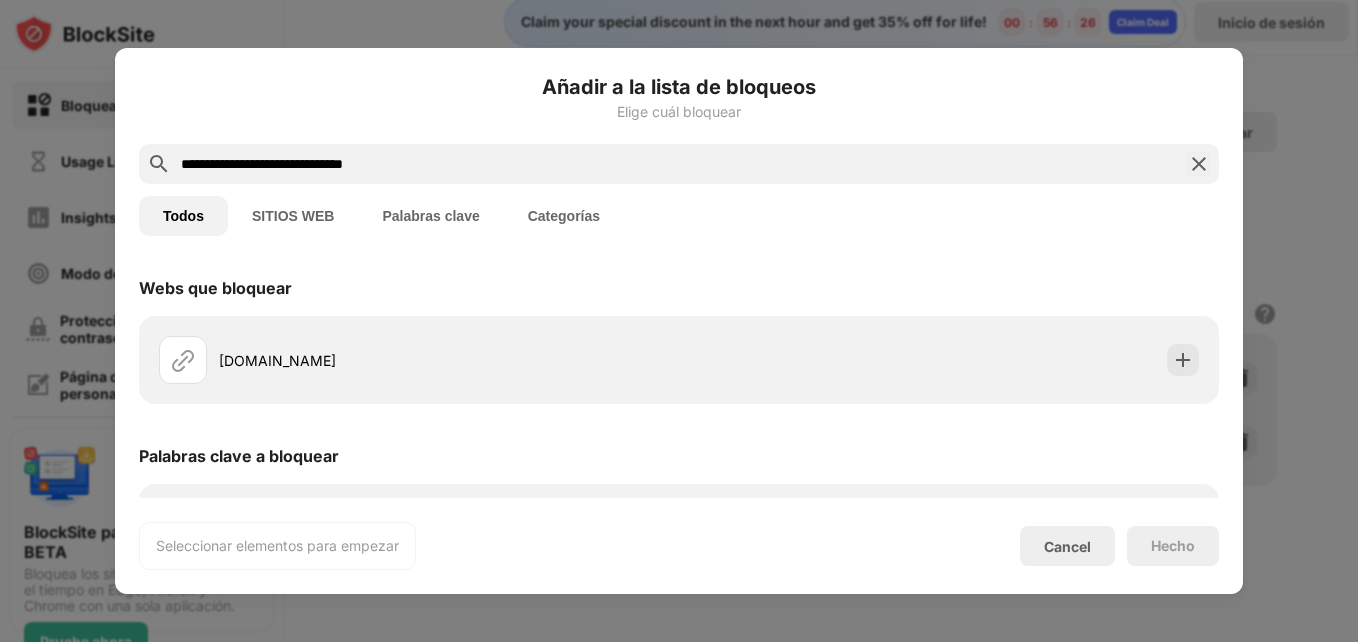 scroll, scrollTop: 74, scrollLeft: 0, axis: vertical 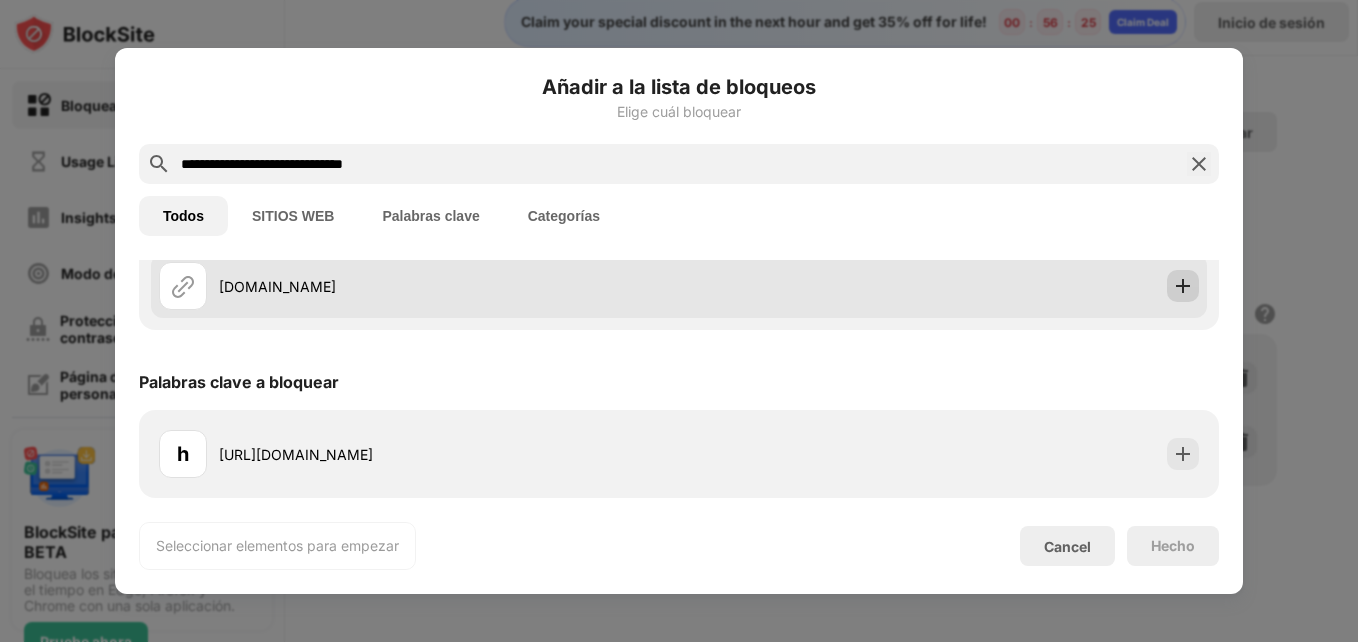 type on "**********" 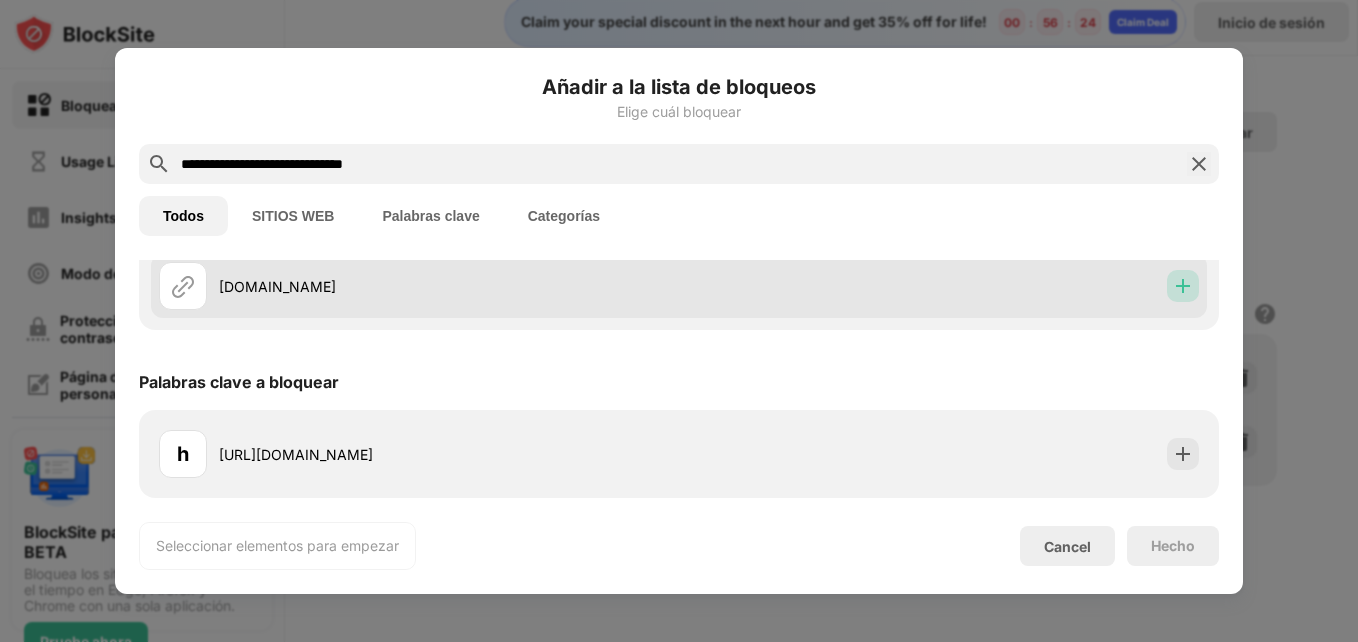 click at bounding box center (1183, 286) 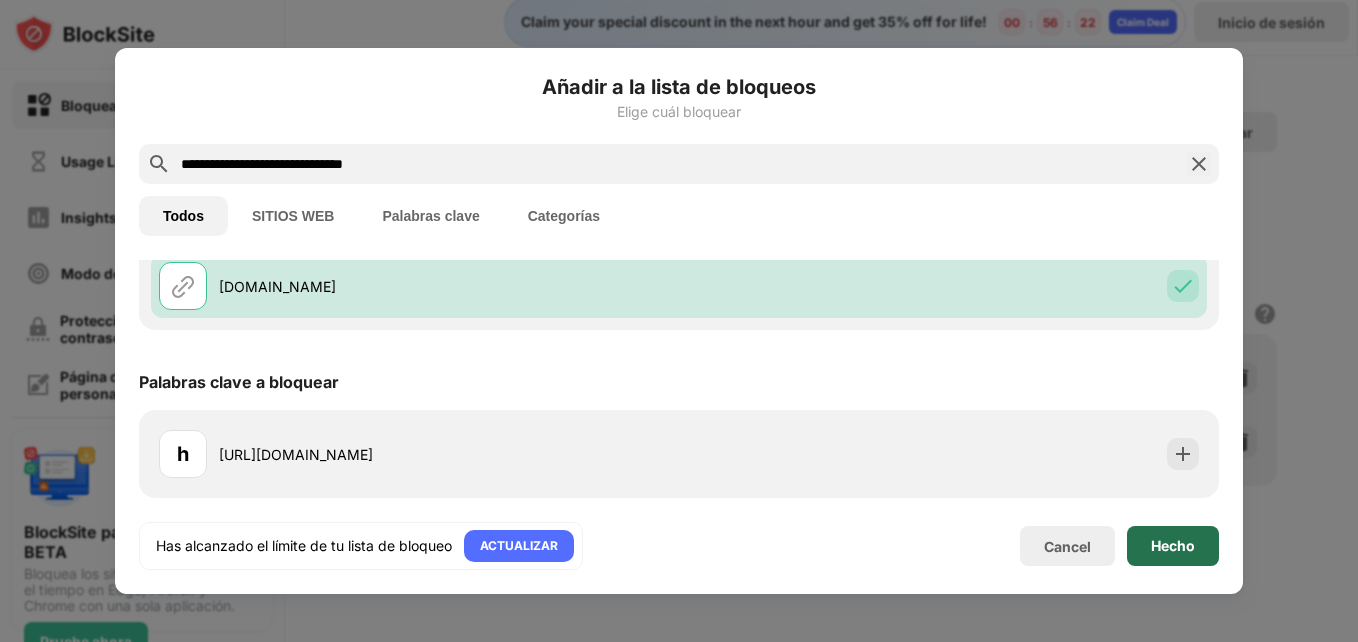 click on "Hecho" at bounding box center (1173, 546) 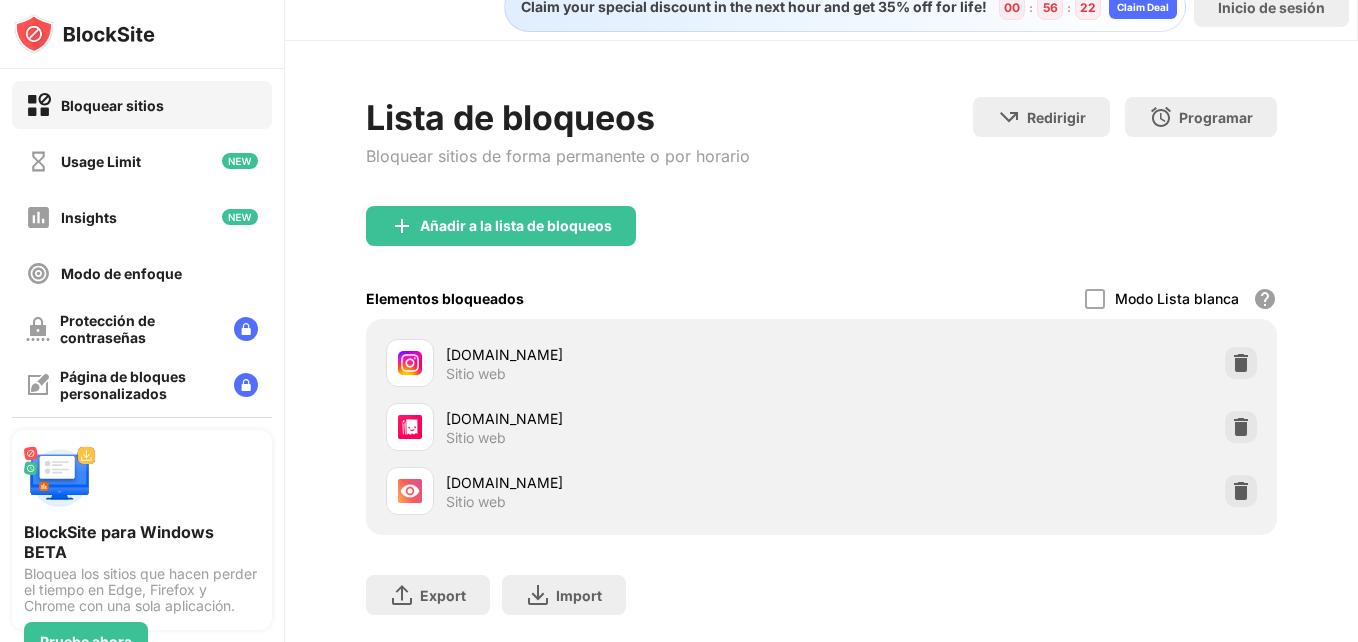 scroll, scrollTop: 29, scrollLeft: 0, axis: vertical 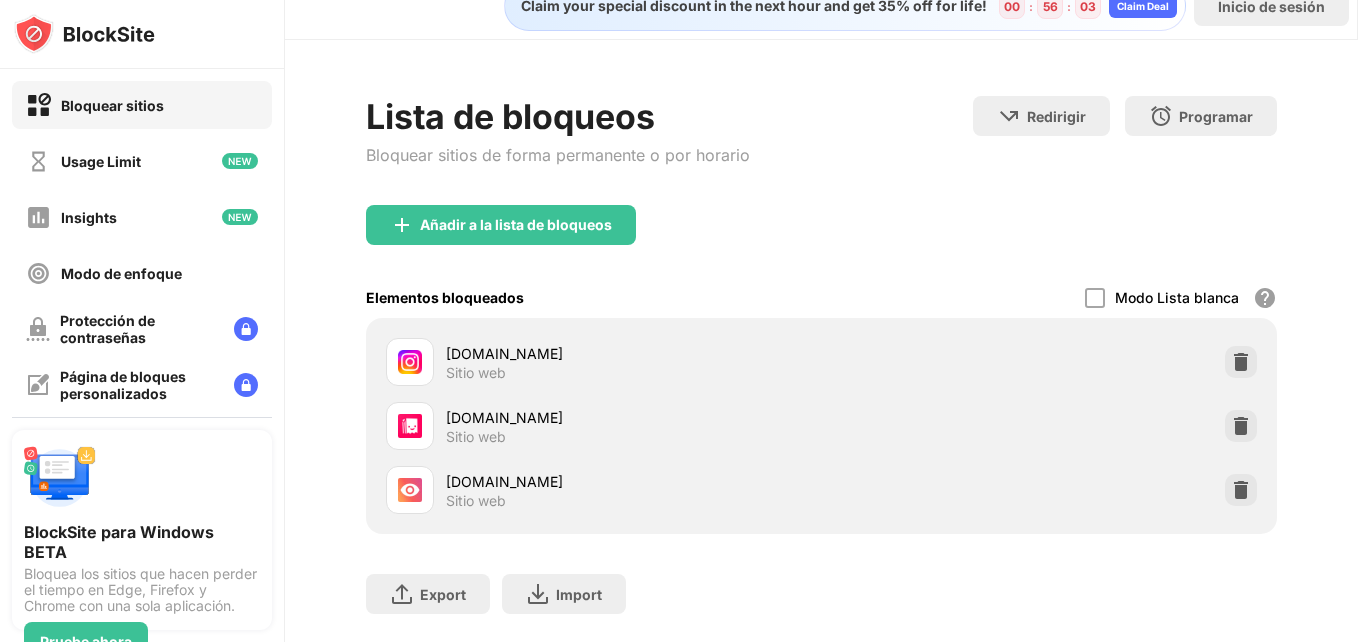 click on "Lista de bloqueos Bloquear sitios de forma permanente o por horario Redirigir Haz clic para configurar el sitio web de redireccionamiento. Programar Selecciona qué días y horarios estará activa la lista de bloqueo." at bounding box center (821, 150) 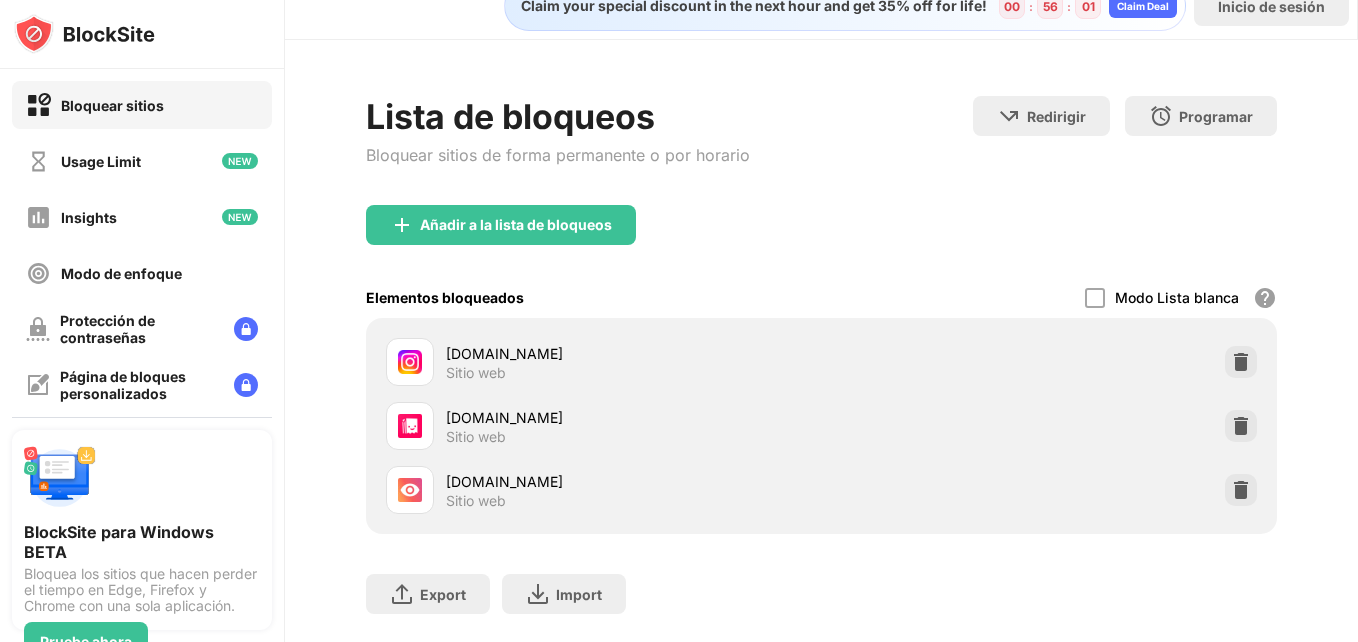 click on "Lista de bloqueos Bloquear sitios de forma permanente o por horario Redirigir Haz clic para configurar el sitio web de redireccionamiento. Programar Selecciona qué [PERSON_NAME] y horarios estará activa la lista de bloqueo. Añadir a la lista de bloqueos Elementos bloqueados Modo [PERSON_NAME] Bloquea todos los sitios web excepto los de tu [PERSON_NAME]. El modo [PERSON_NAME] sólo funciona con URL y no incluye categorías ni palabras clave. [DOMAIN_NAME] Sitio web [DOMAIN_NAME] Sitio web [DOMAIN_NAME] Sitio web Export Exportar archivos (sólo para artículos de sitios web) Import Importar archivos (sólo para artículos de sitios web)" at bounding box center [821, 365] 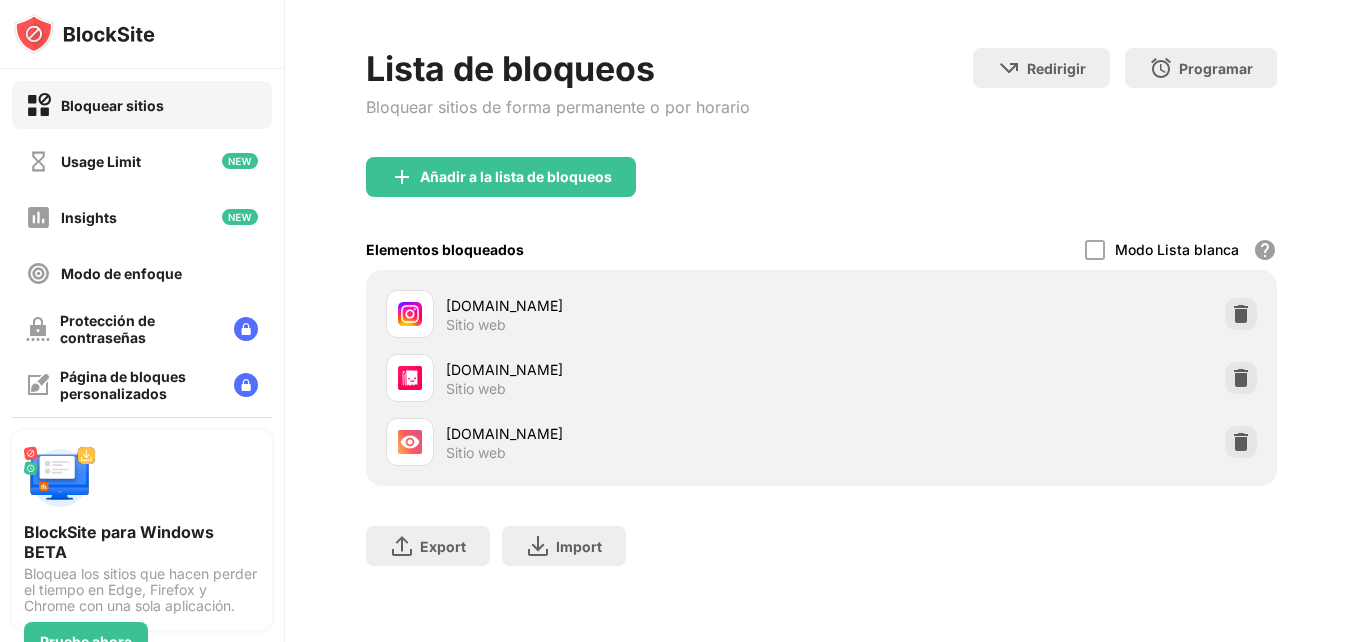 scroll, scrollTop: 0, scrollLeft: 0, axis: both 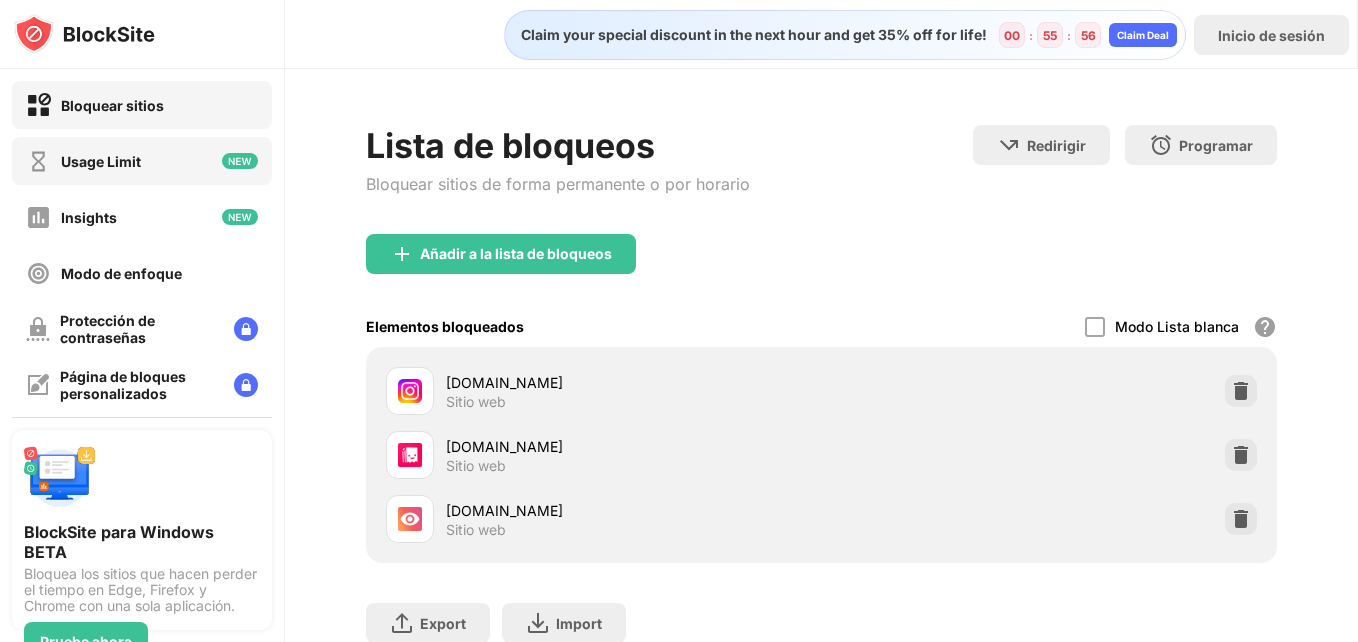 click on "Usage Limit" at bounding box center [101, 161] 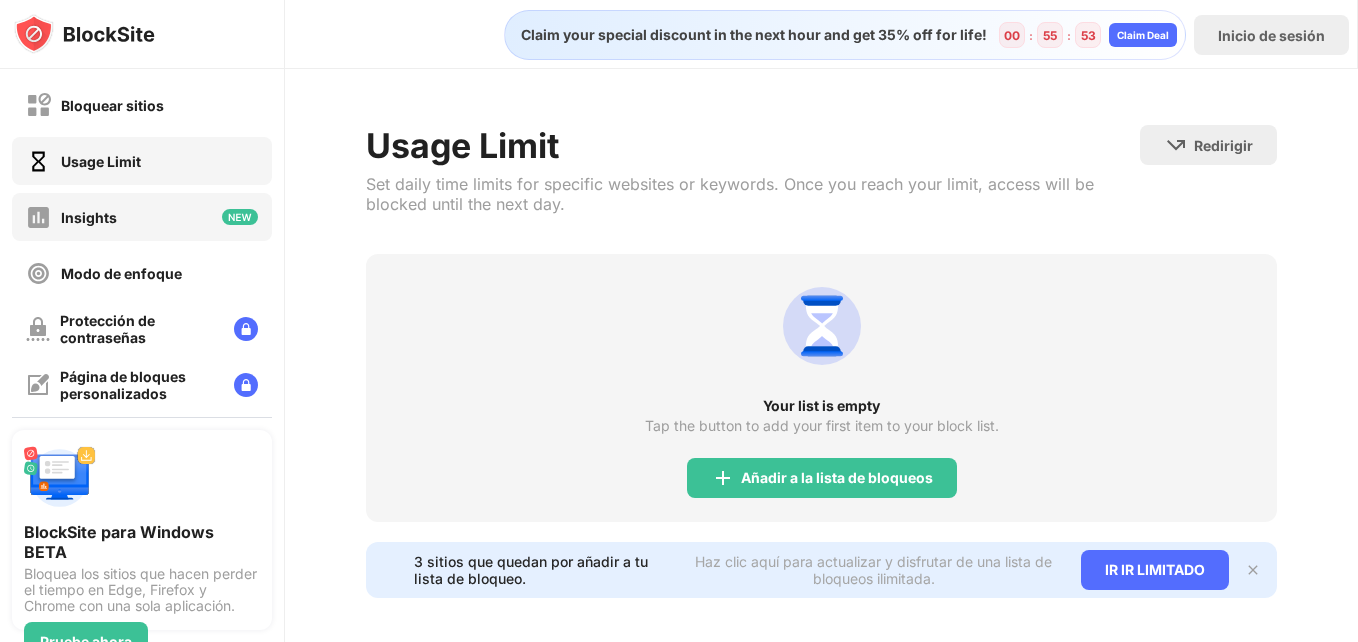 click on "Insights" at bounding box center (89, 217) 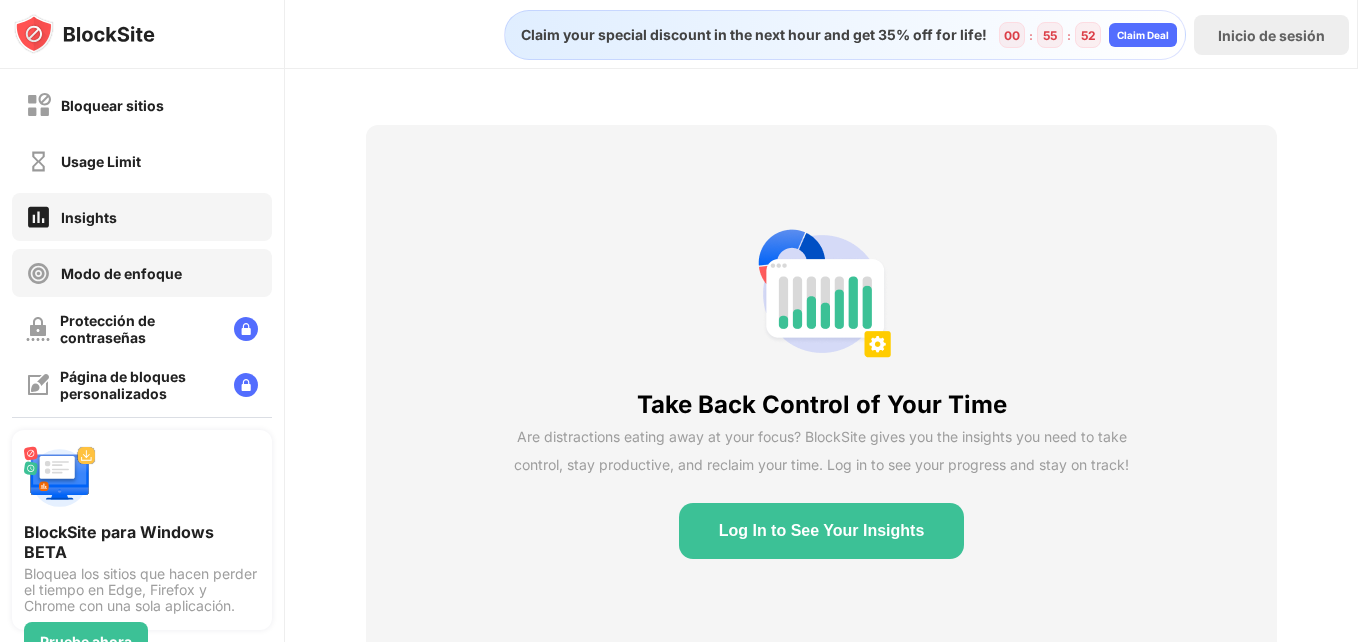 click on "Modo de enfoque" at bounding box center (104, 273) 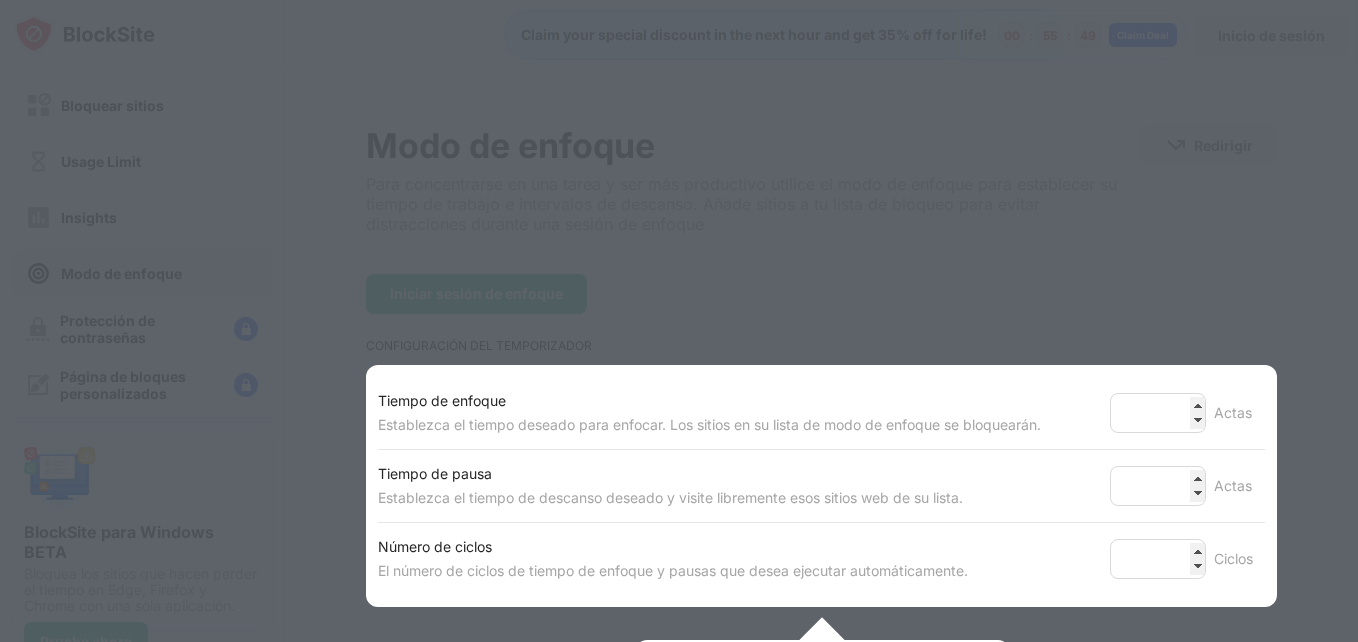 click at bounding box center (679, 321) 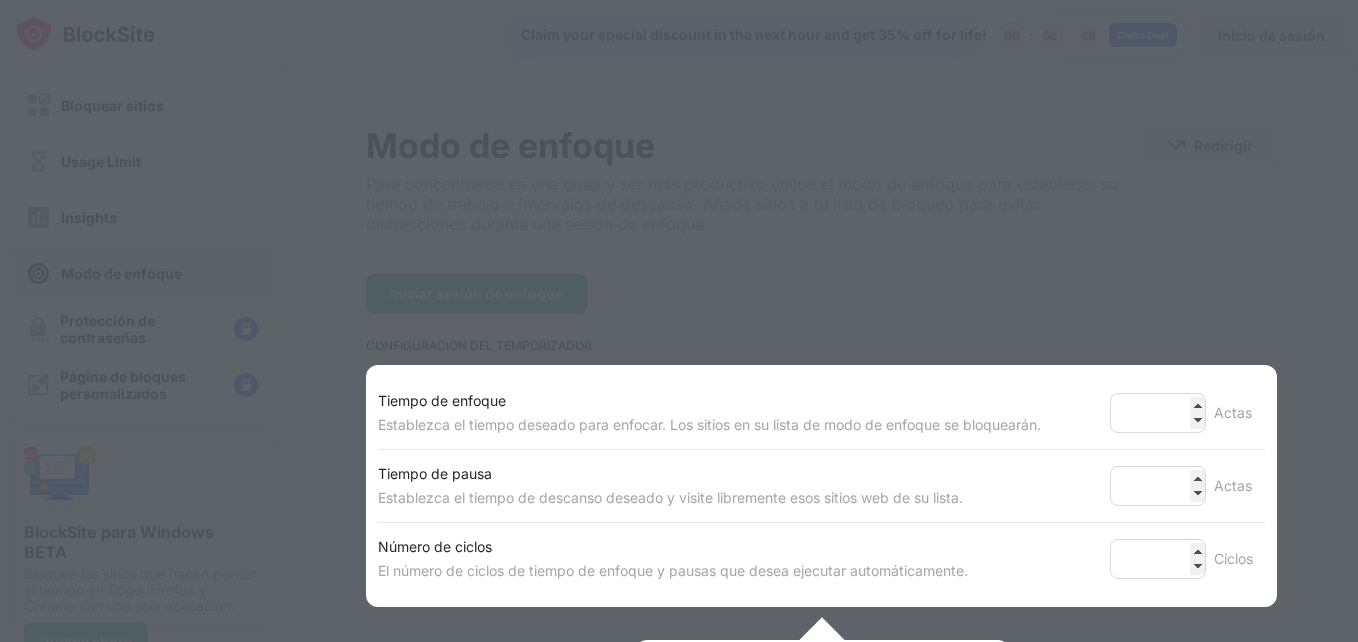 click at bounding box center (679, 321) 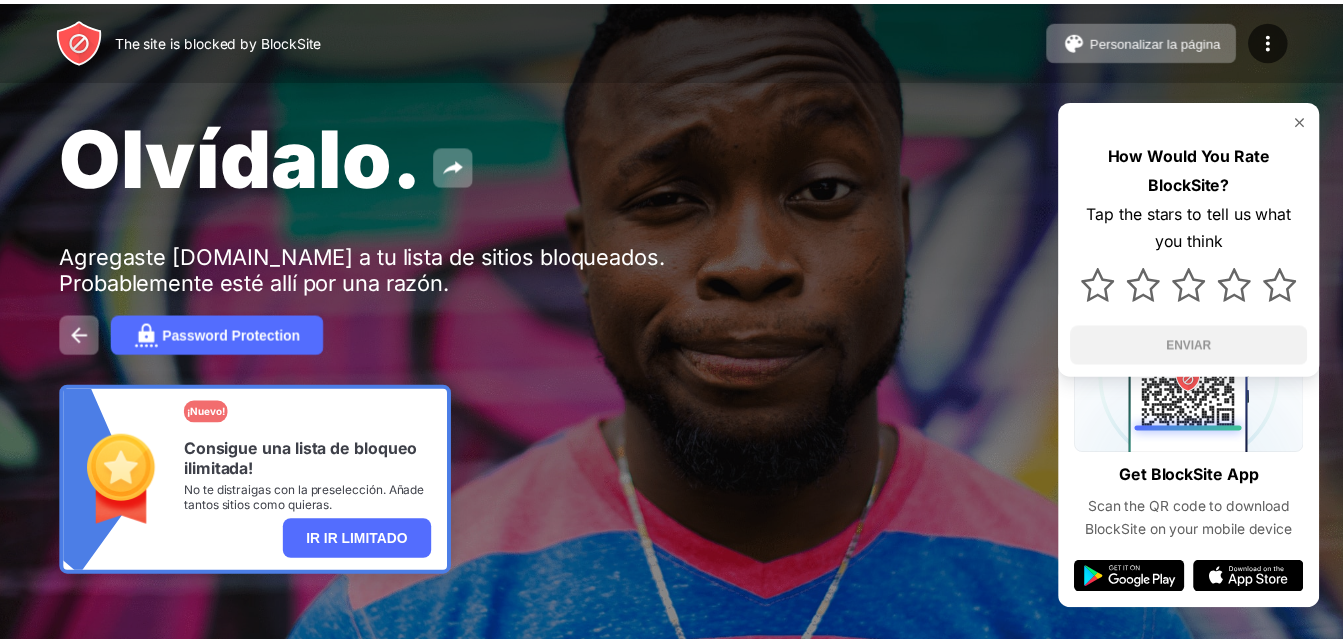 scroll, scrollTop: 0, scrollLeft: 0, axis: both 